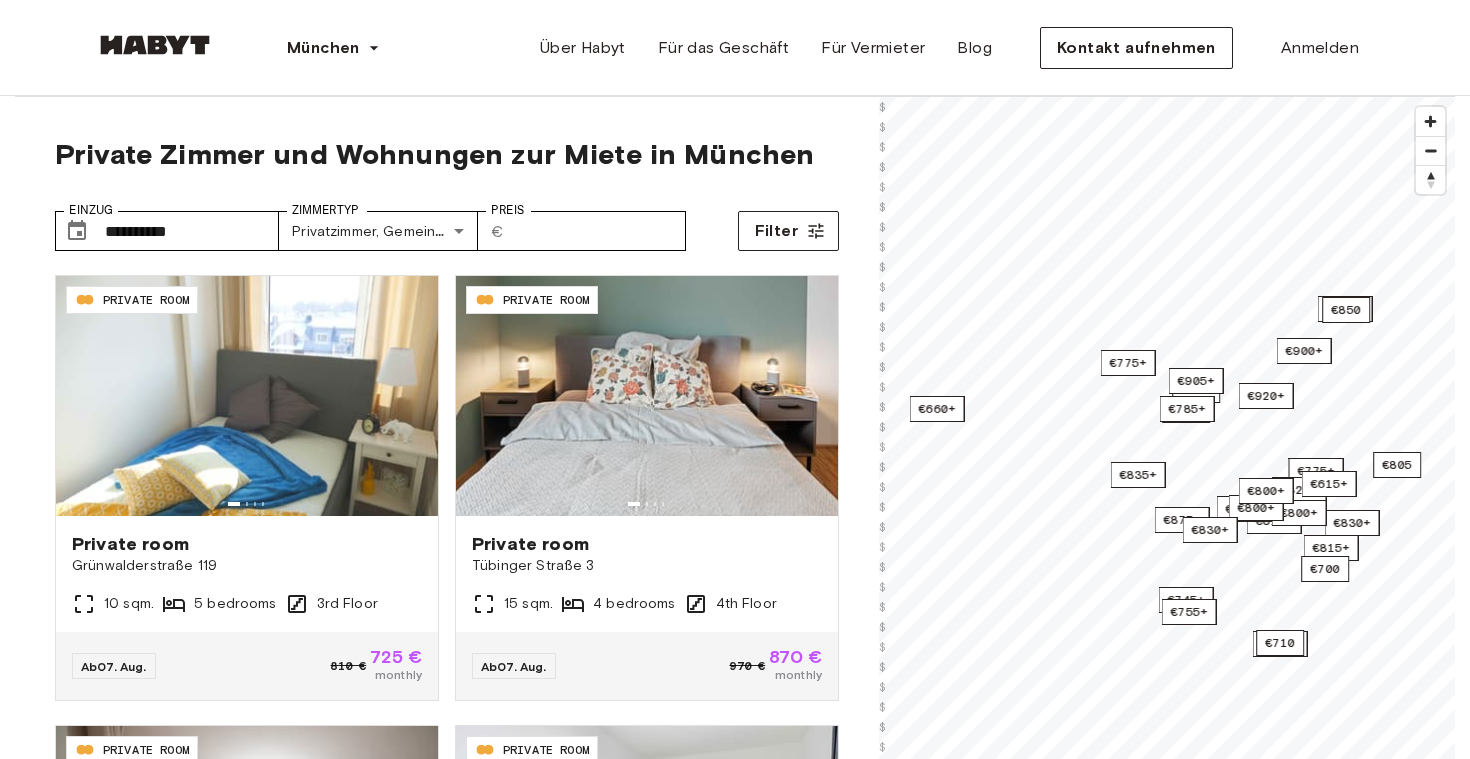 scroll, scrollTop: 0, scrollLeft: 0, axis: both 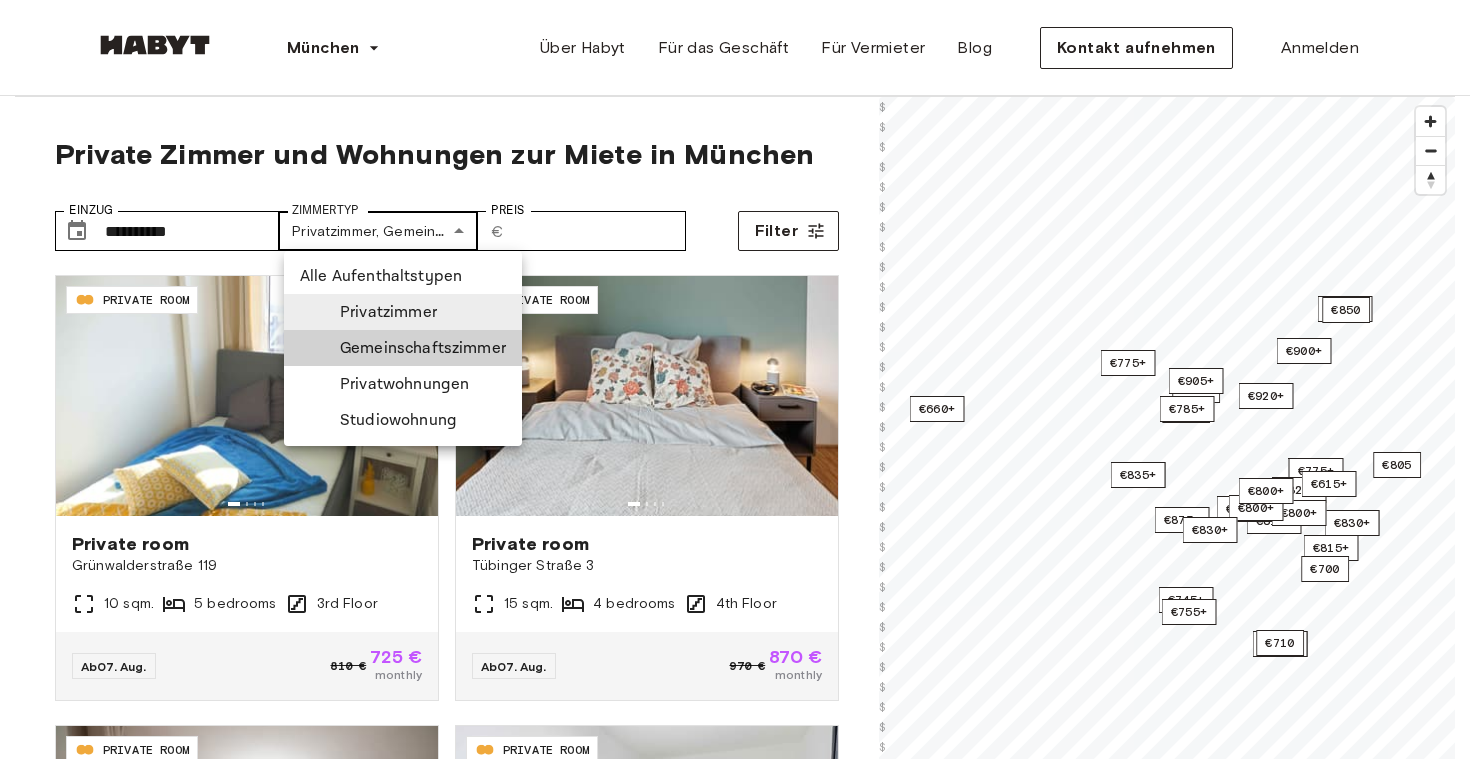 click on "[STREET_ADDRESS]" at bounding box center (735, 2436) 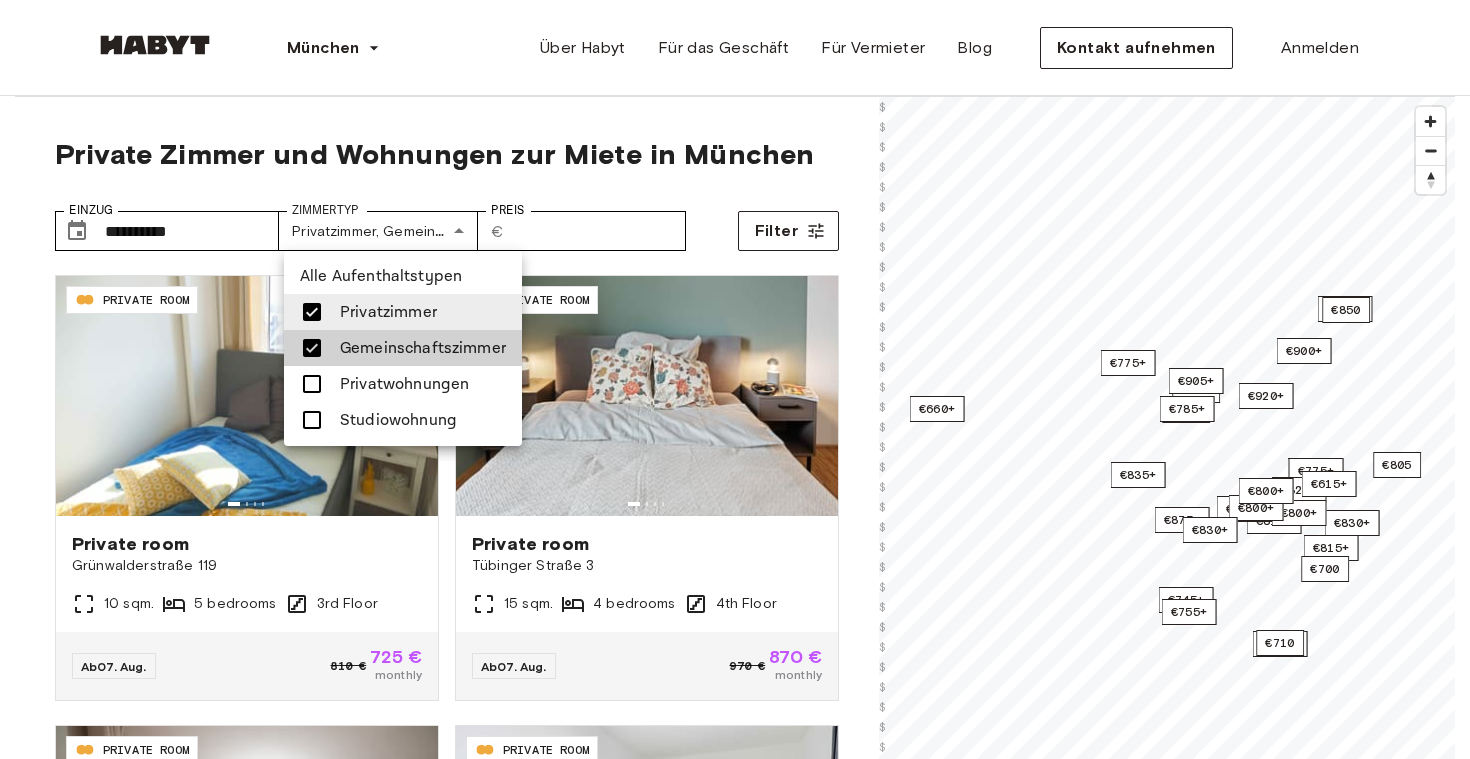 click at bounding box center (312, 312) 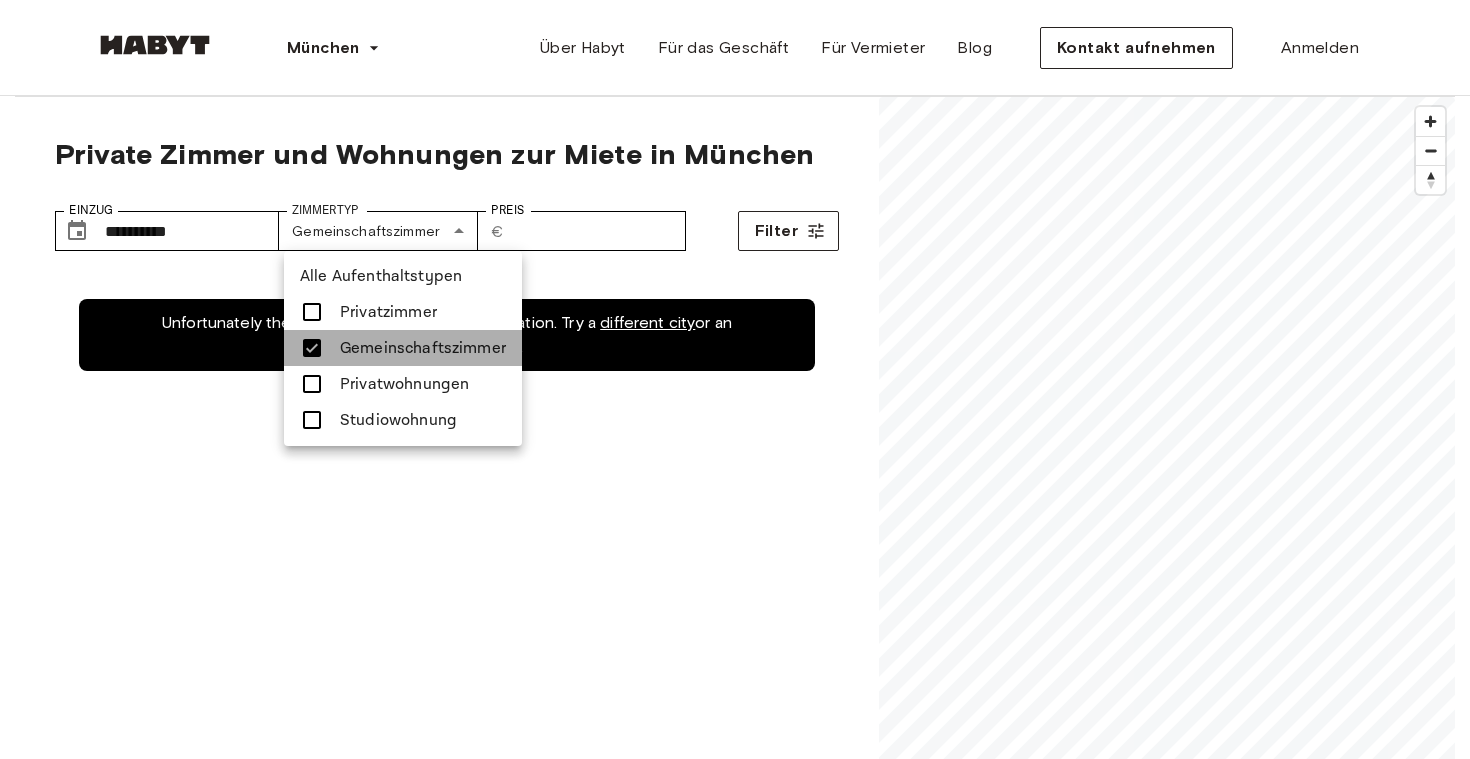 click at bounding box center [312, 348] 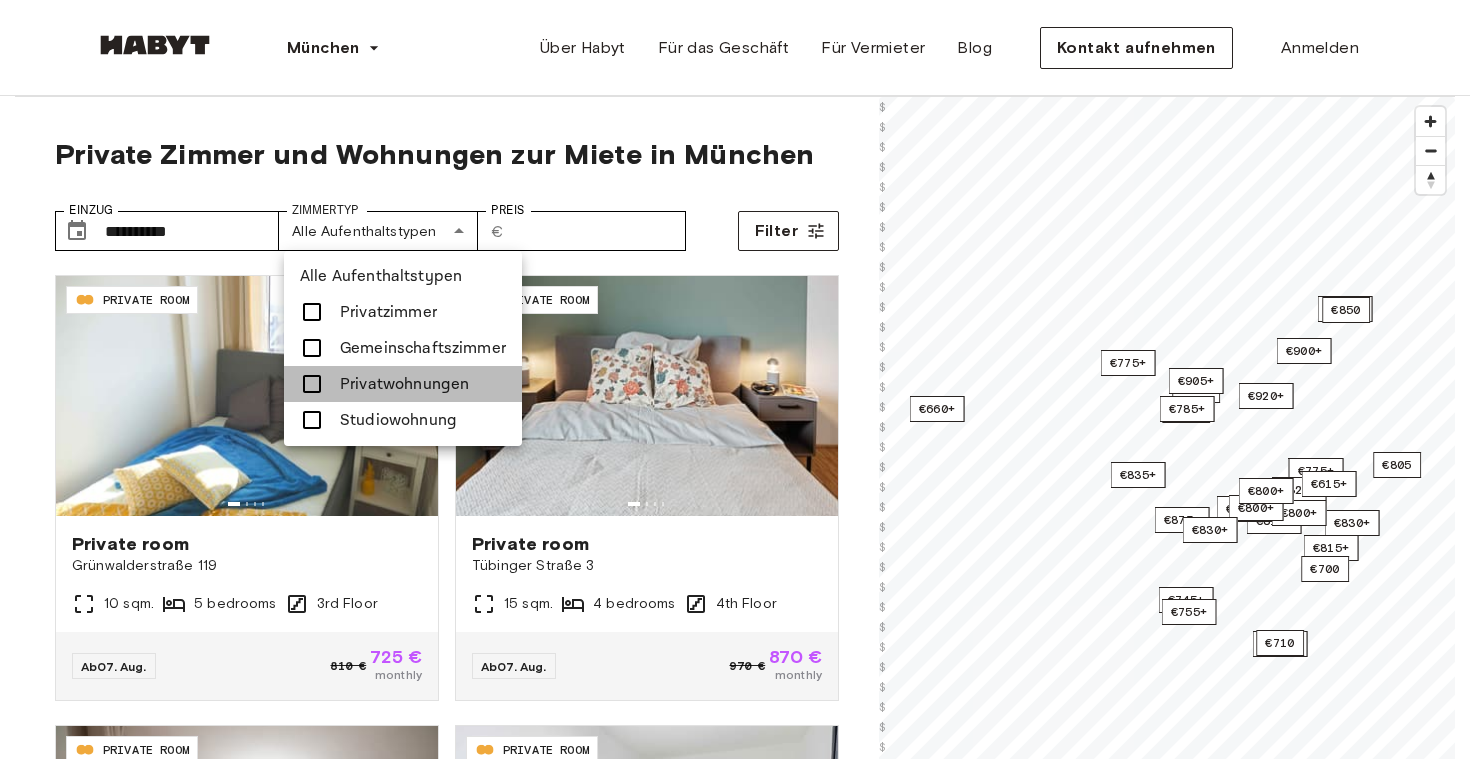 click at bounding box center [312, 384] 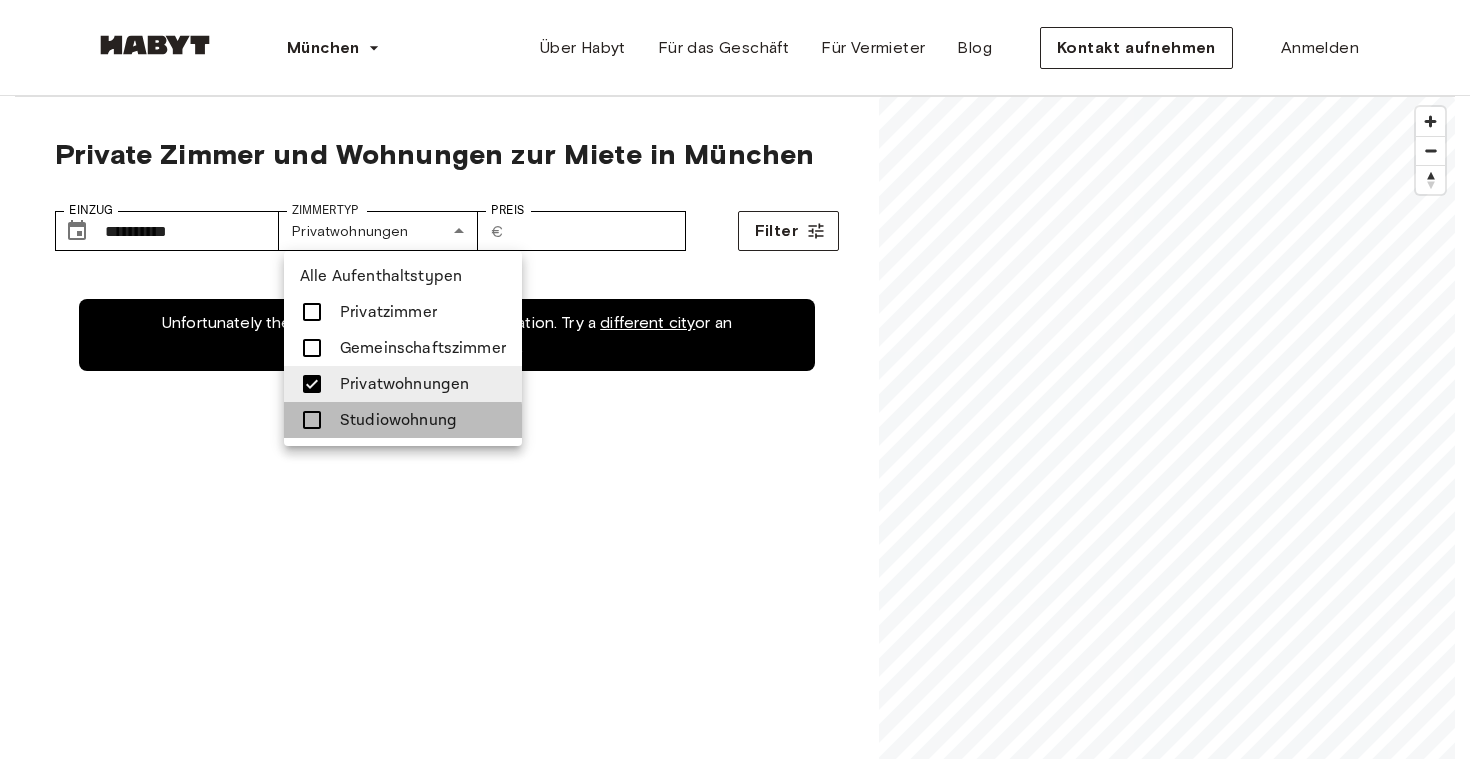 click at bounding box center [312, 420] 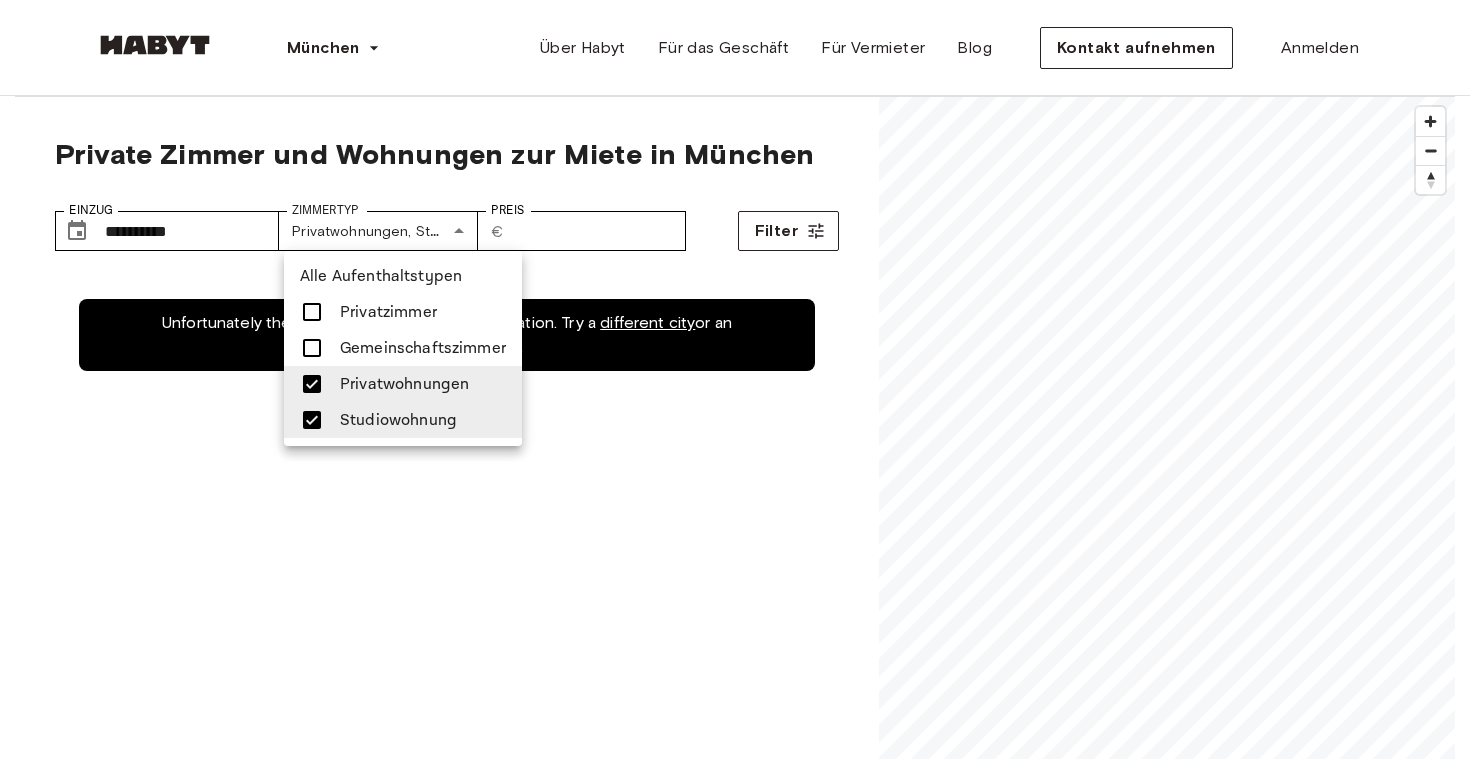 click at bounding box center (735, 379) 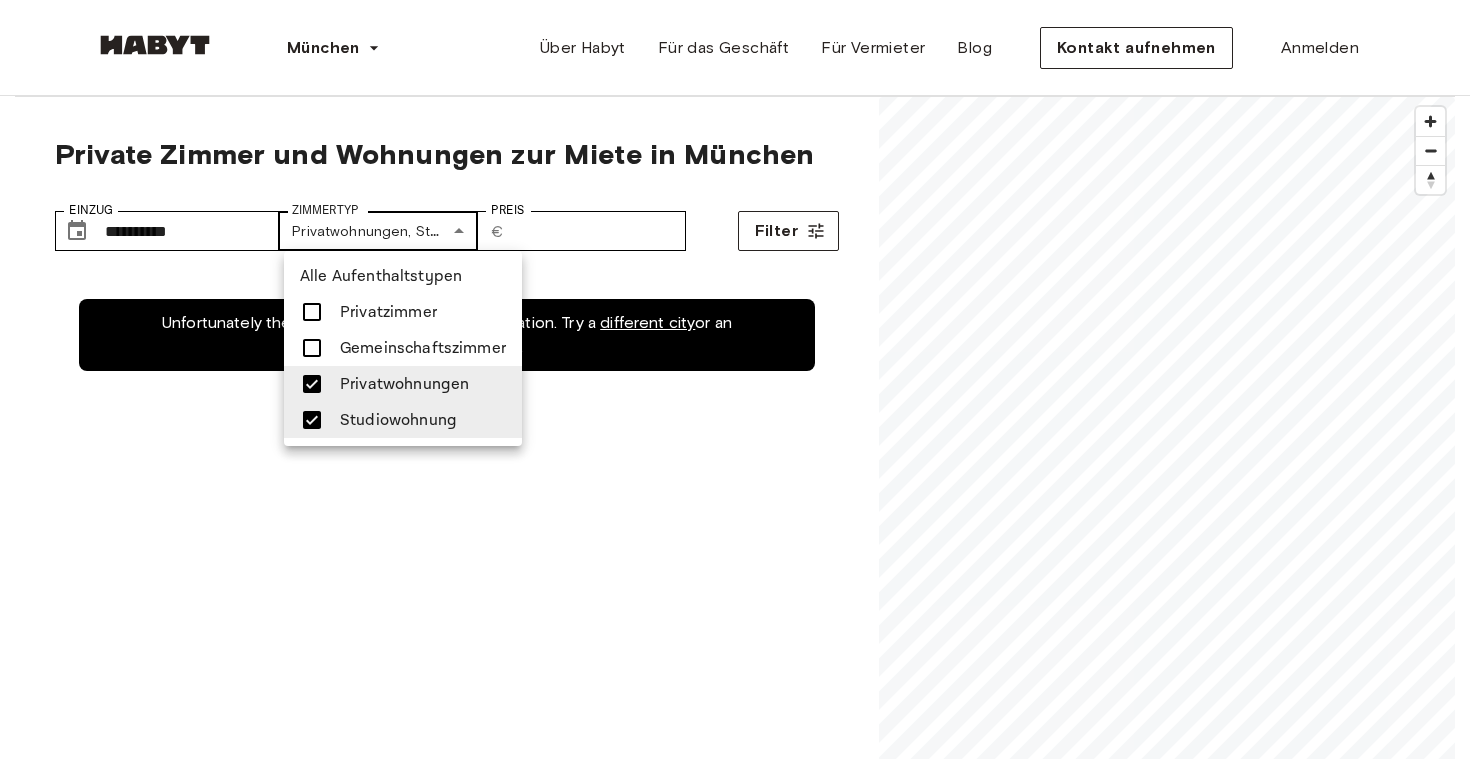 click on "[CITY]" at bounding box center (735, 2436) 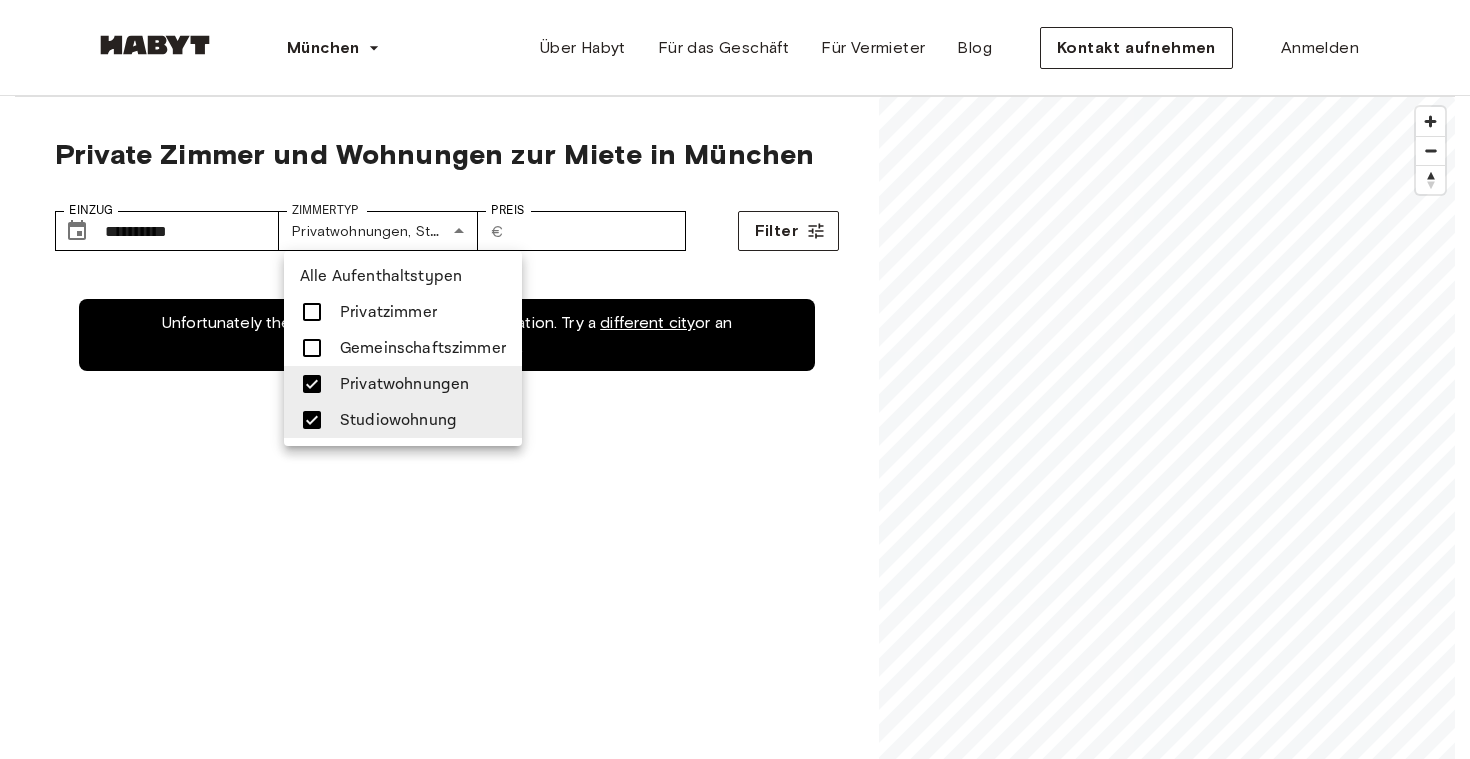 click at bounding box center (312, 420) 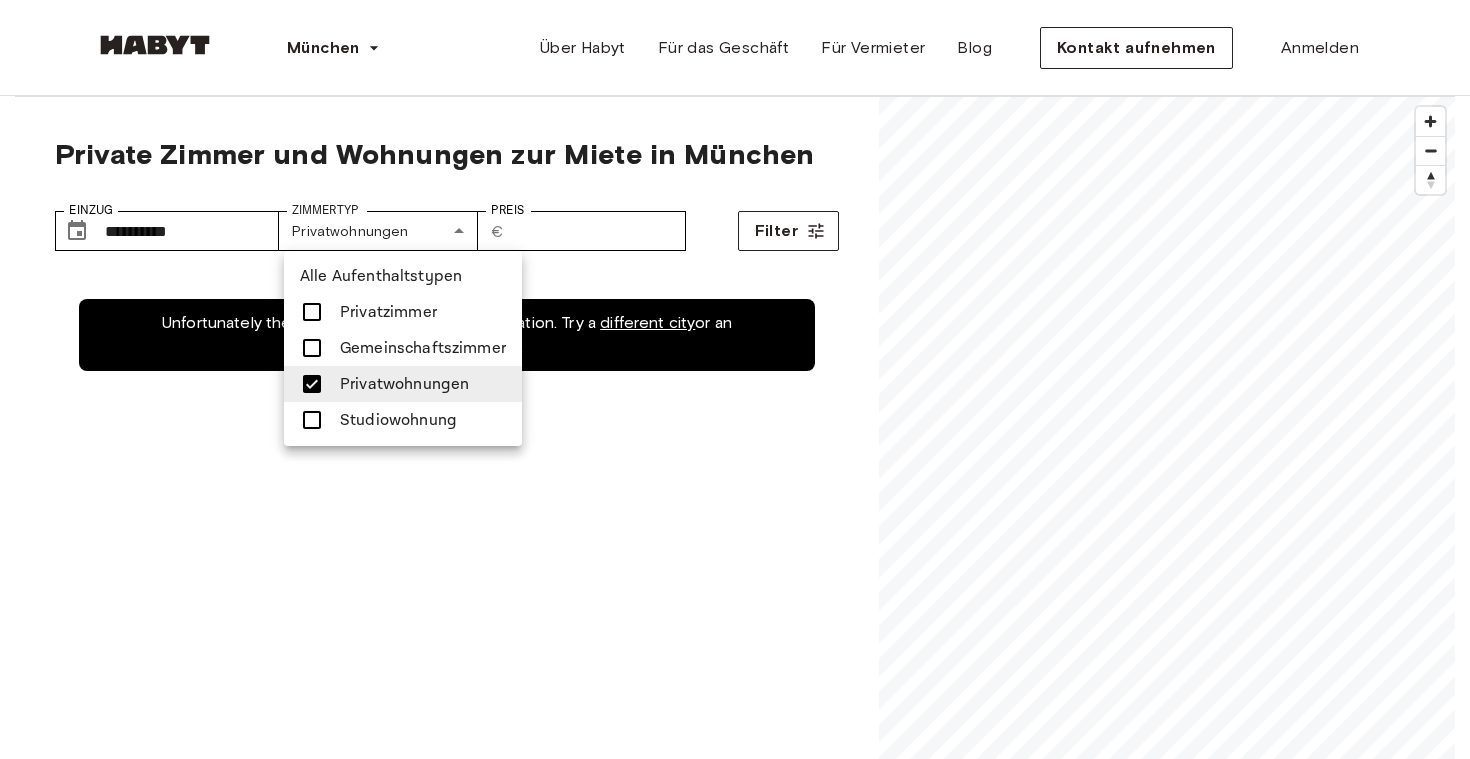 click at bounding box center (312, 384) 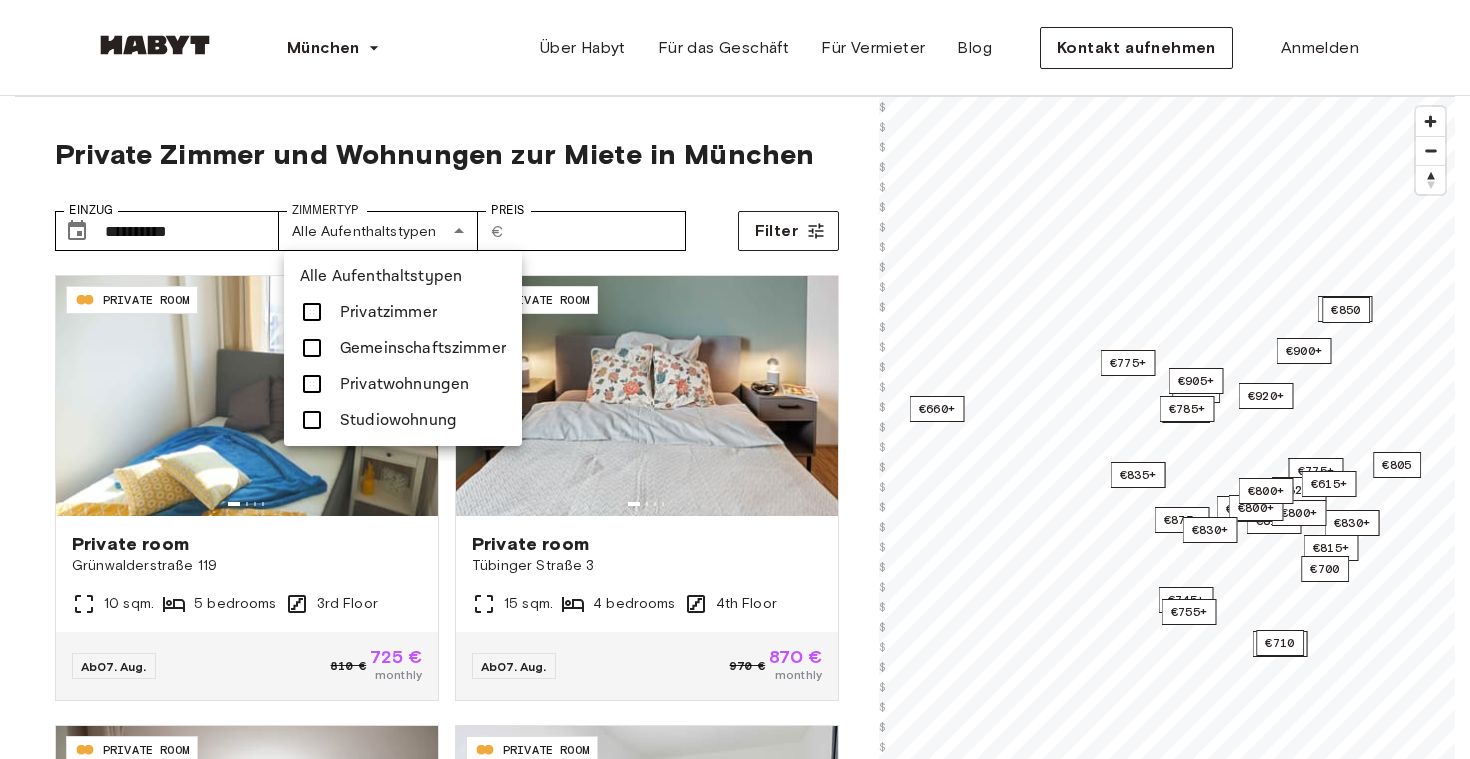 click at bounding box center [312, 312] 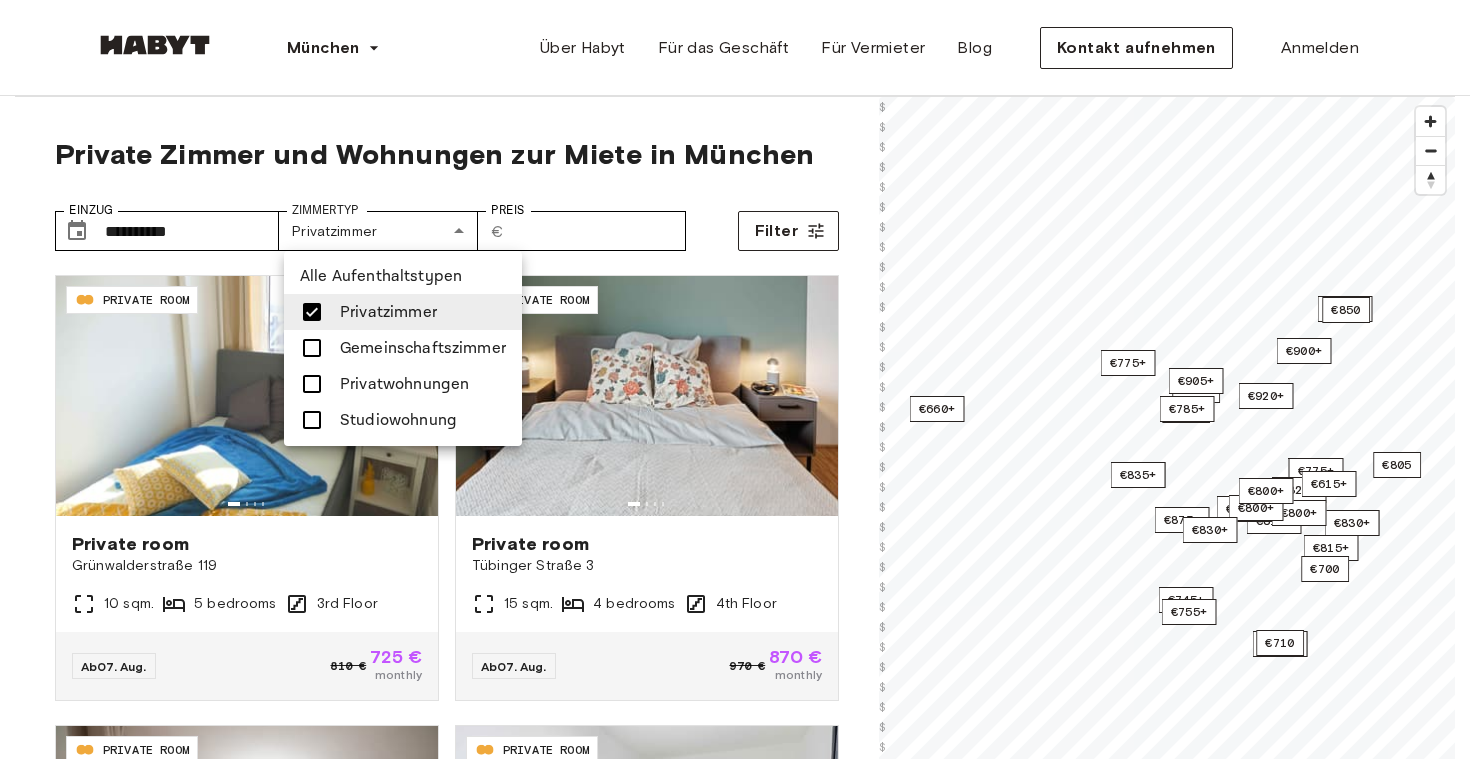 click at bounding box center [735, 379] 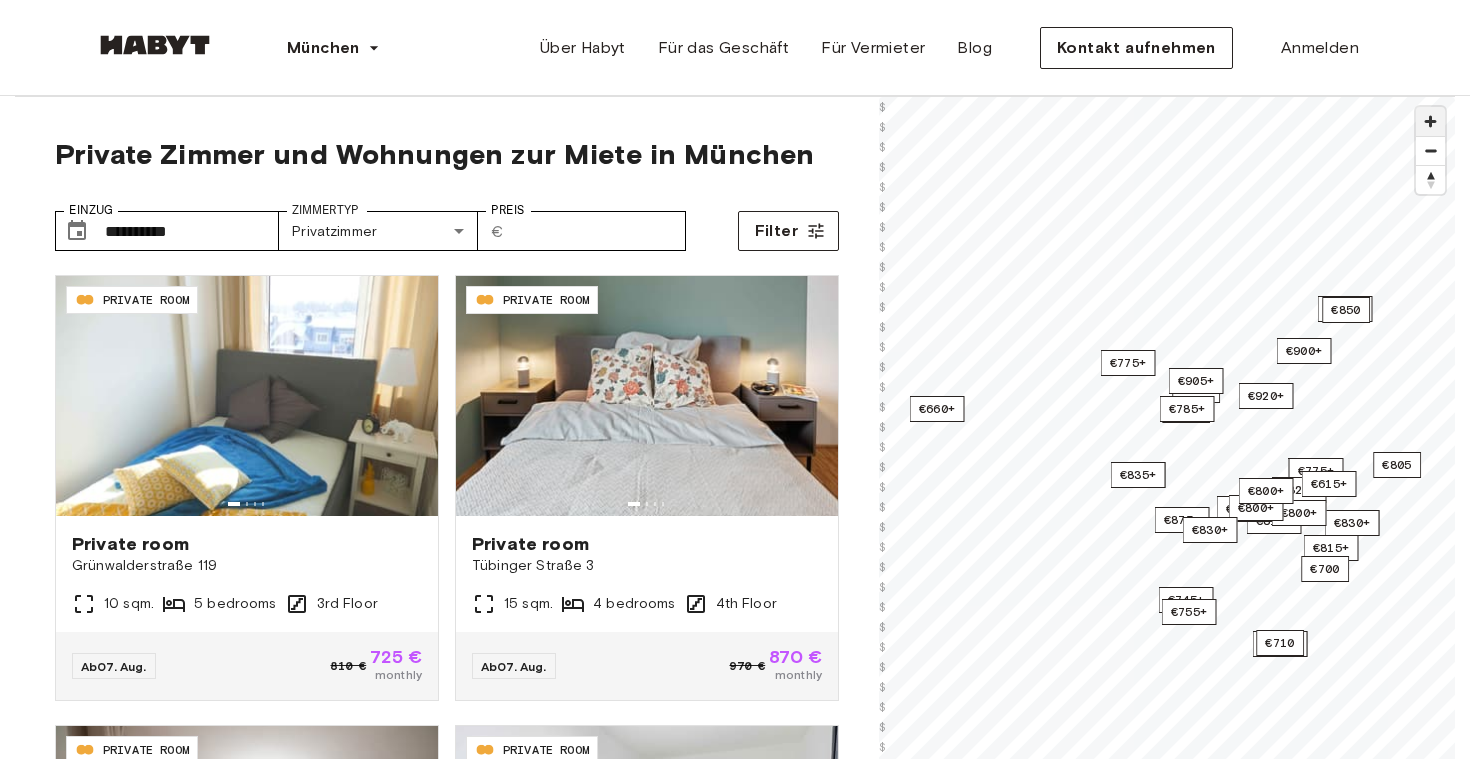 click at bounding box center [1430, 121] 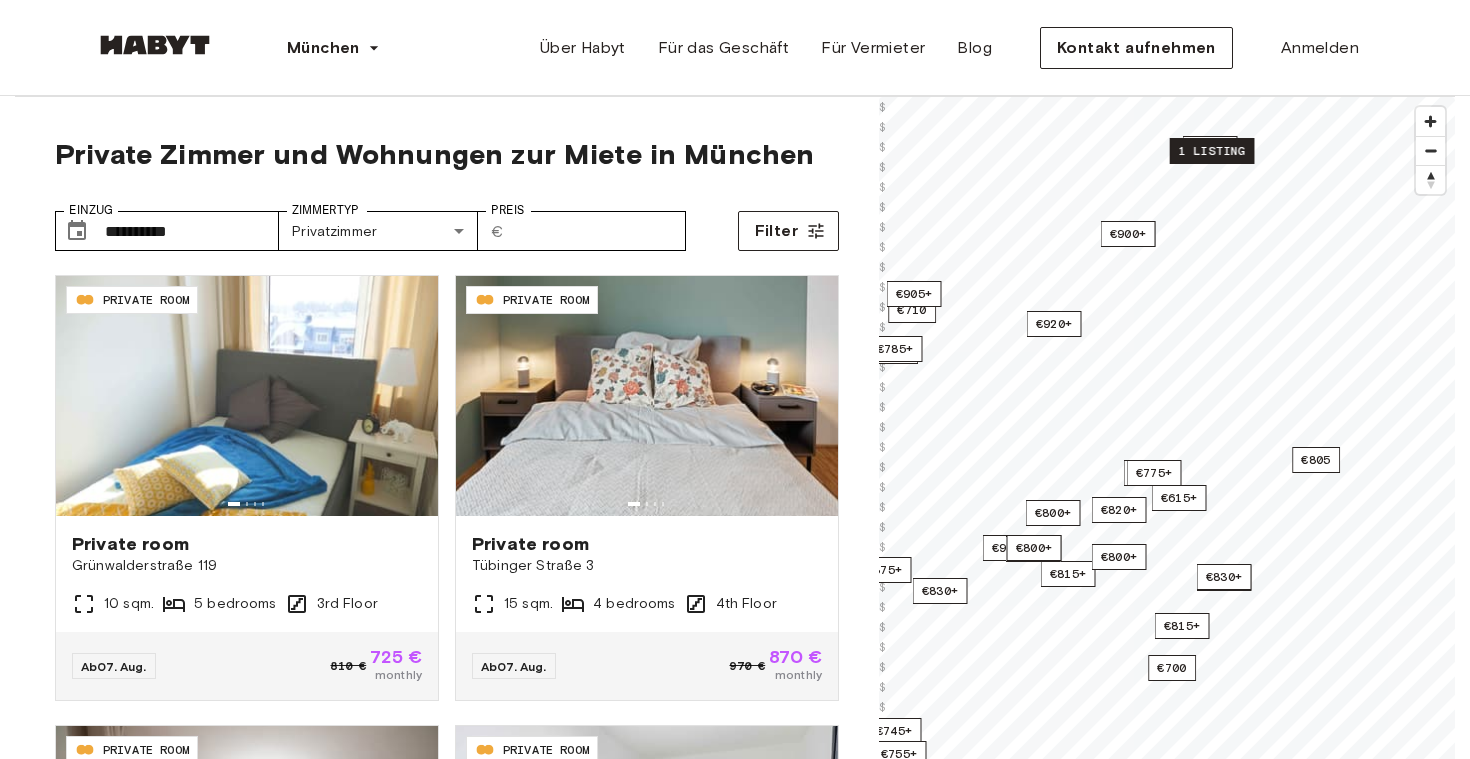 click on "1 listing" at bounding box center [1212, 151] 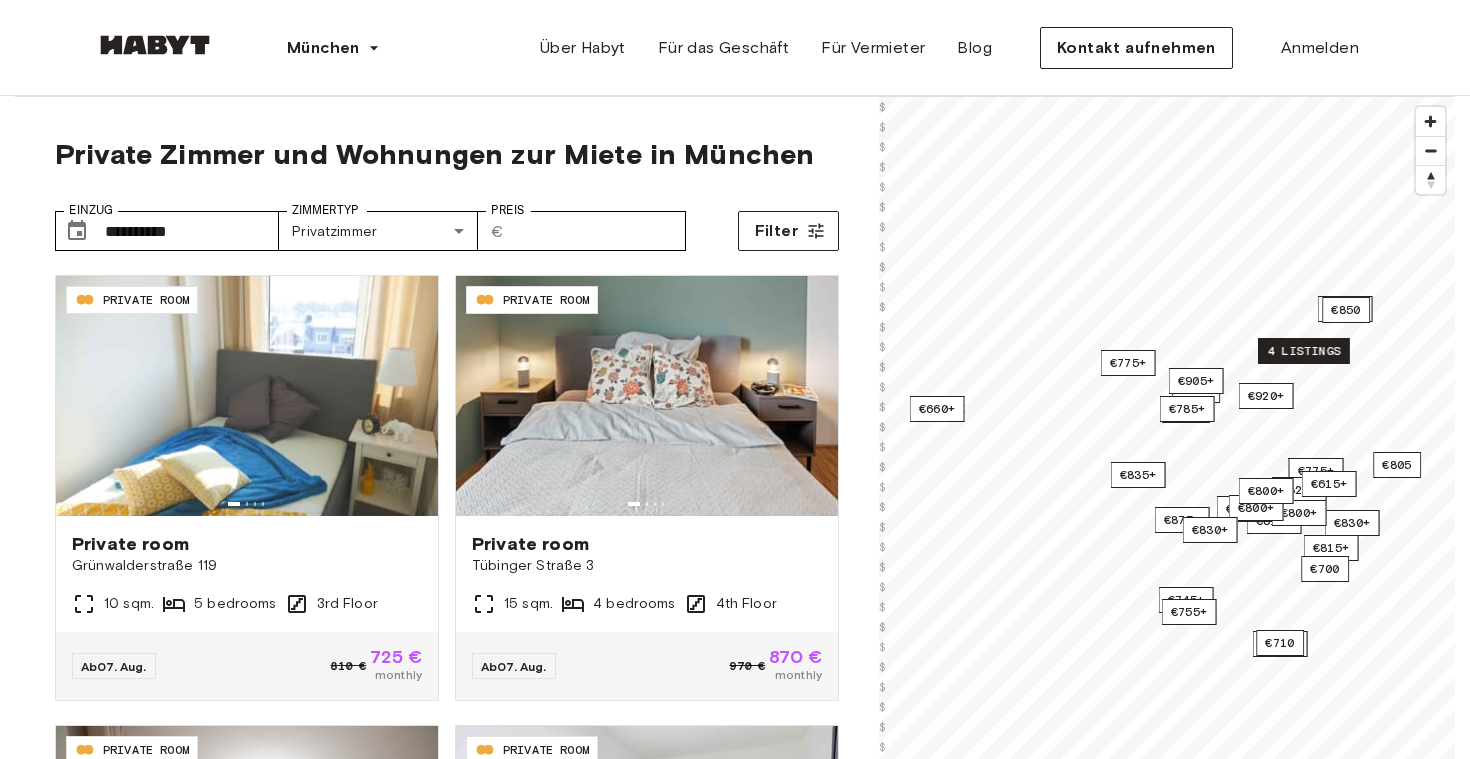 click on "4 listings" at bounding box center (1304, 351) 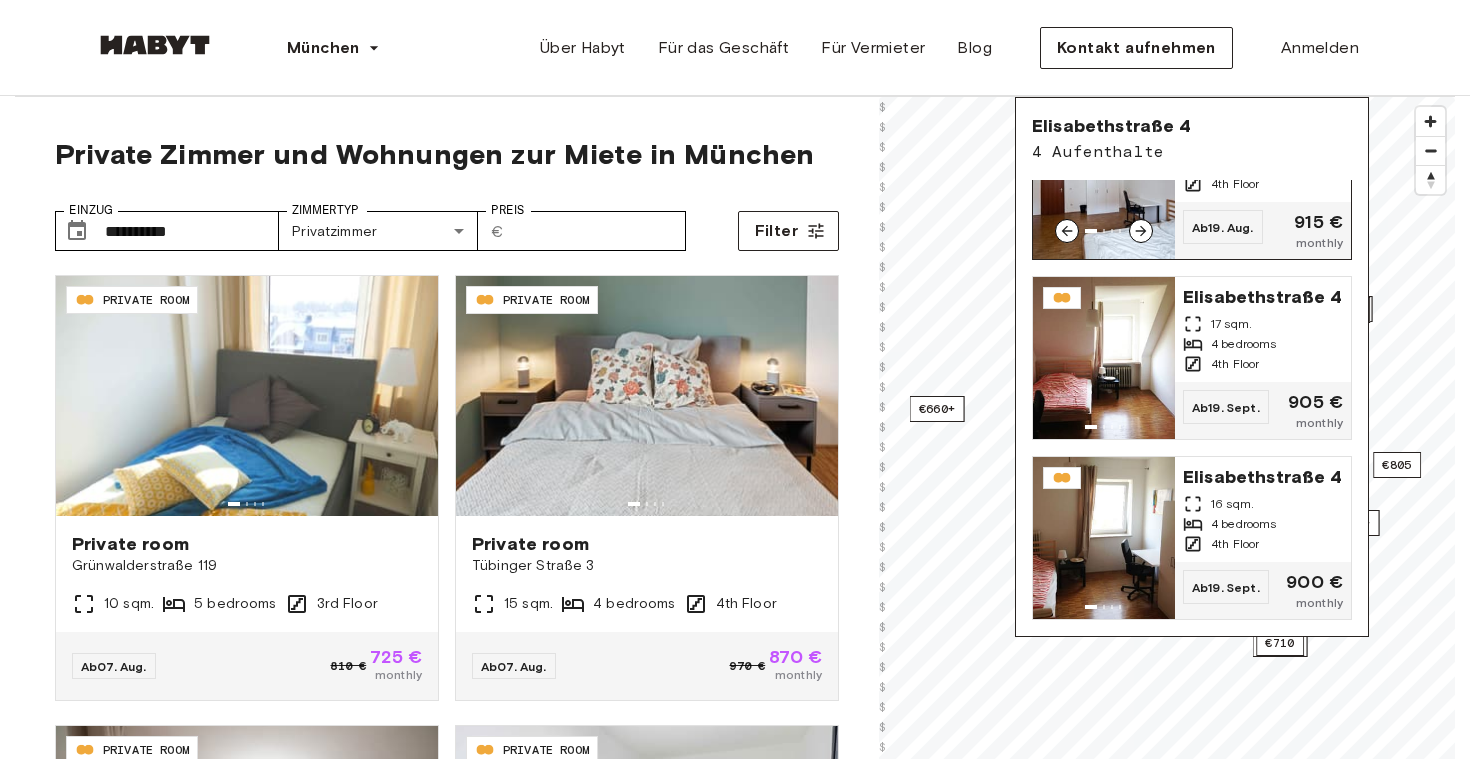 scroll, scrollTop: 264, scrollLeft: 0, axis: vertical 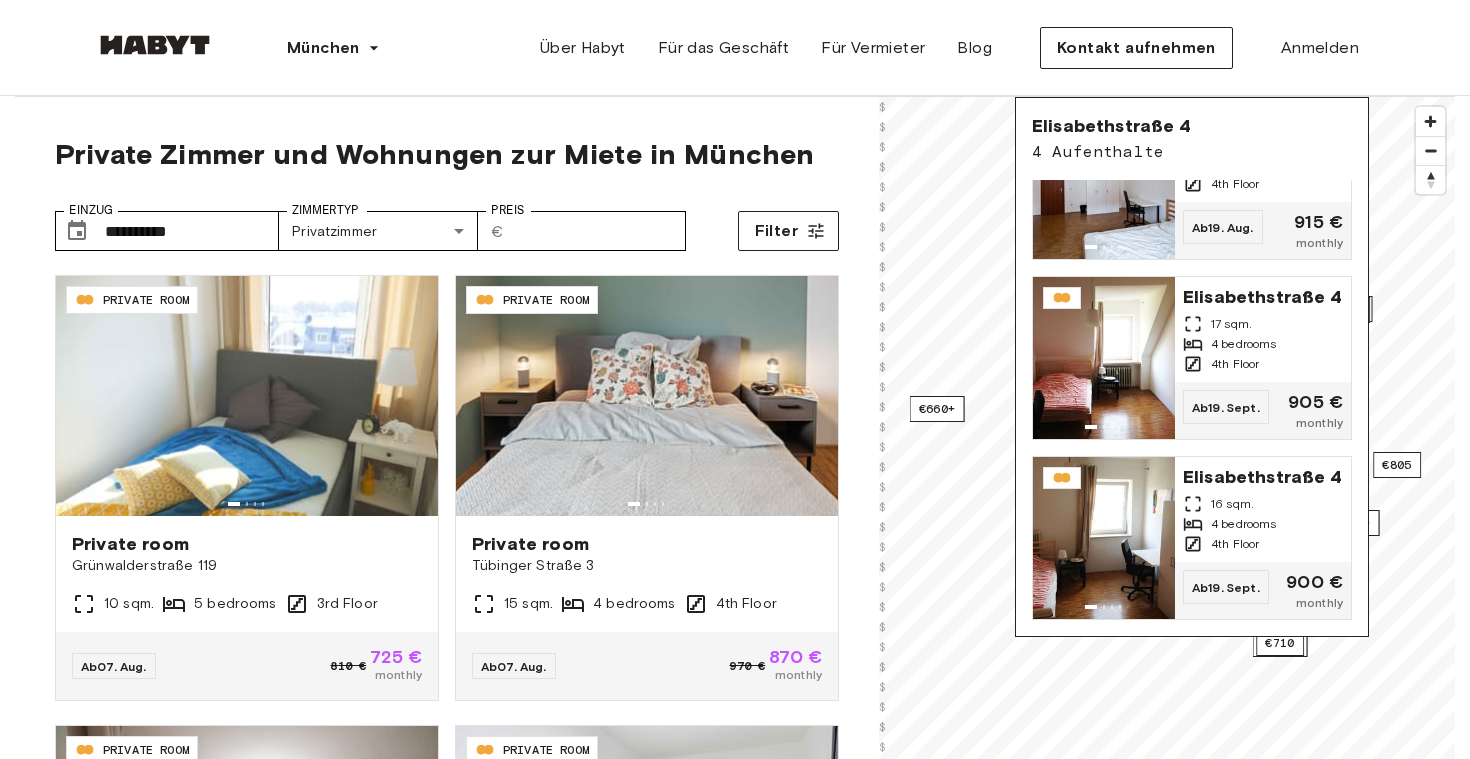 click on "[STREET_ADDRESS]" at bounding box center [1192, 367] 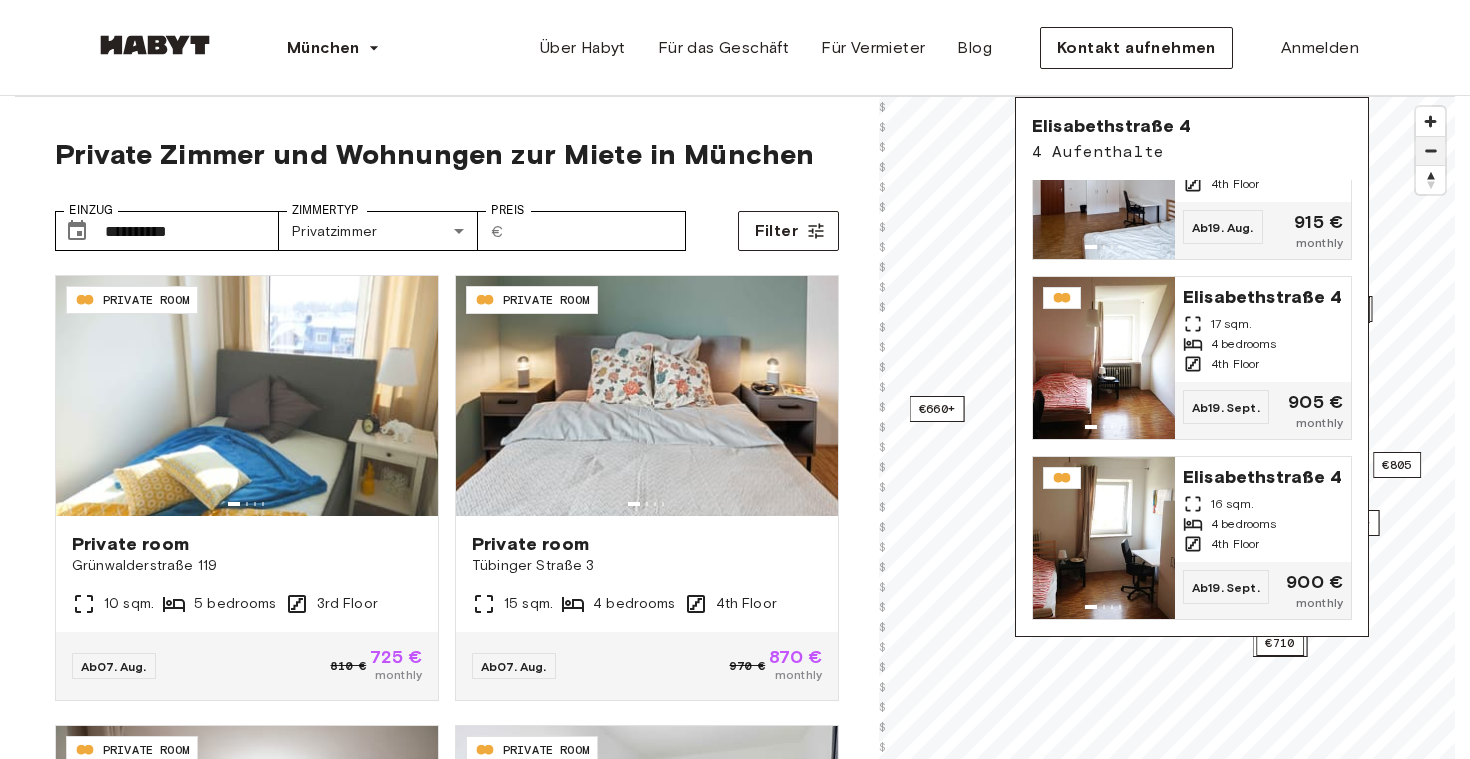 click at bounding box center [1430, 151] 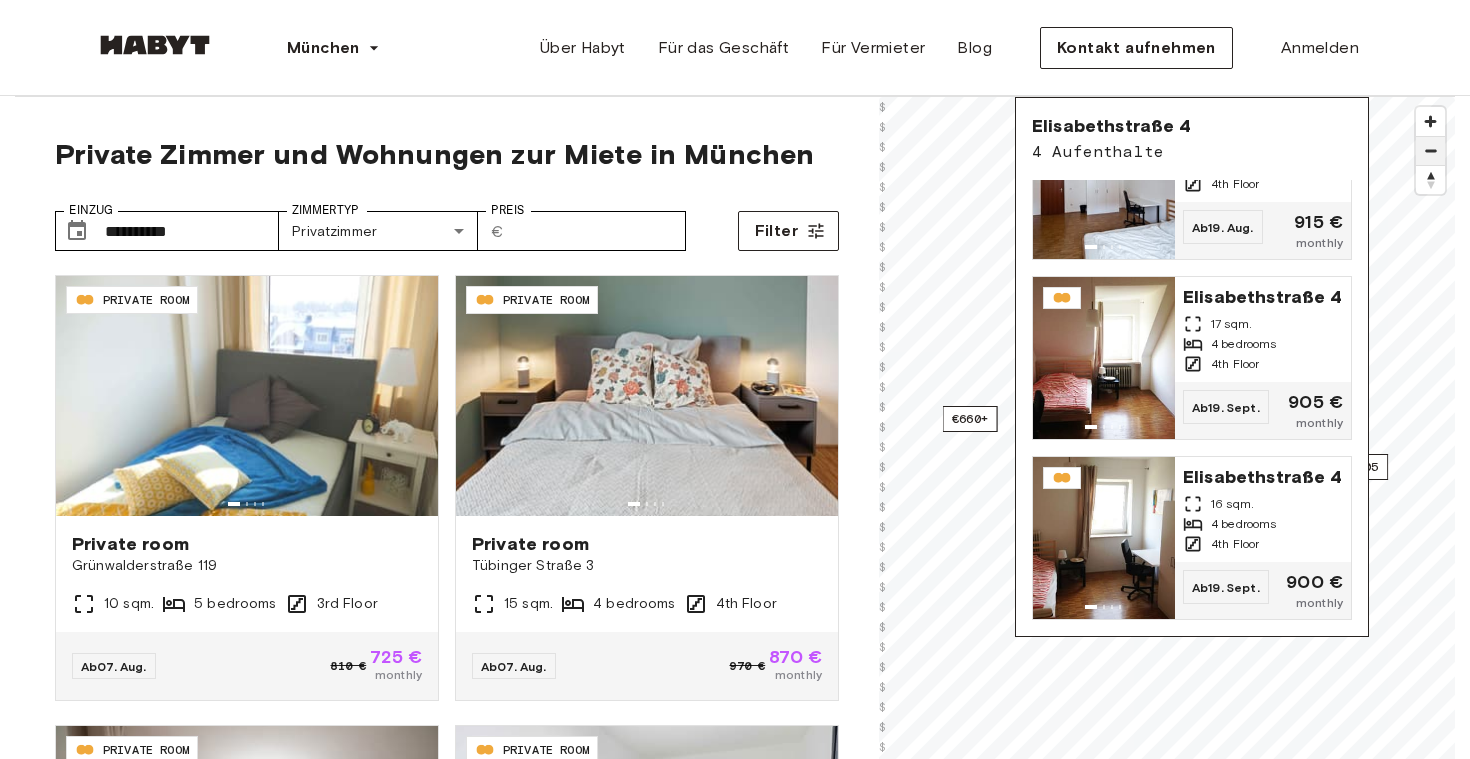 click at bounding box center [1430, 151] 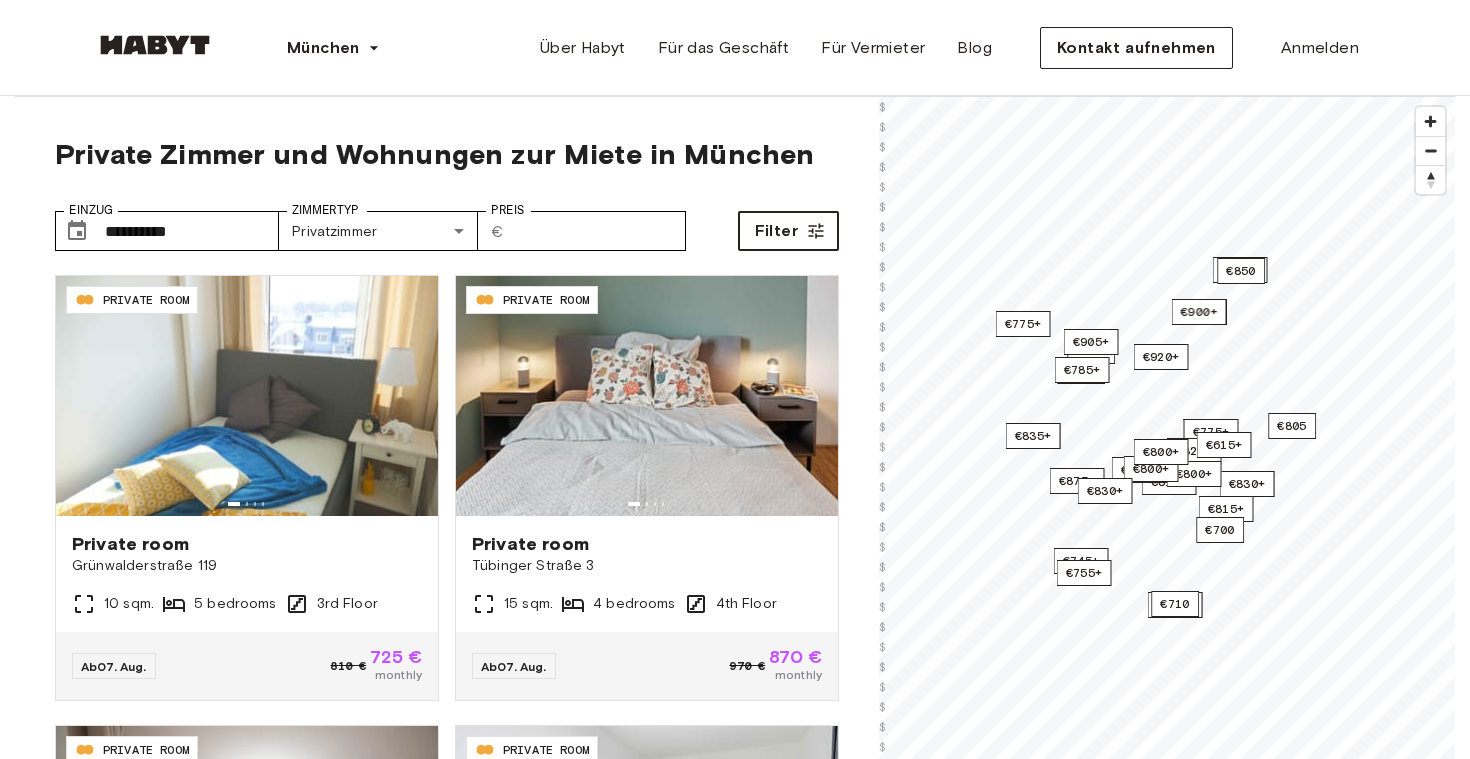 scroll, scrollTop: 0, scrollLeft: 0, axis: both 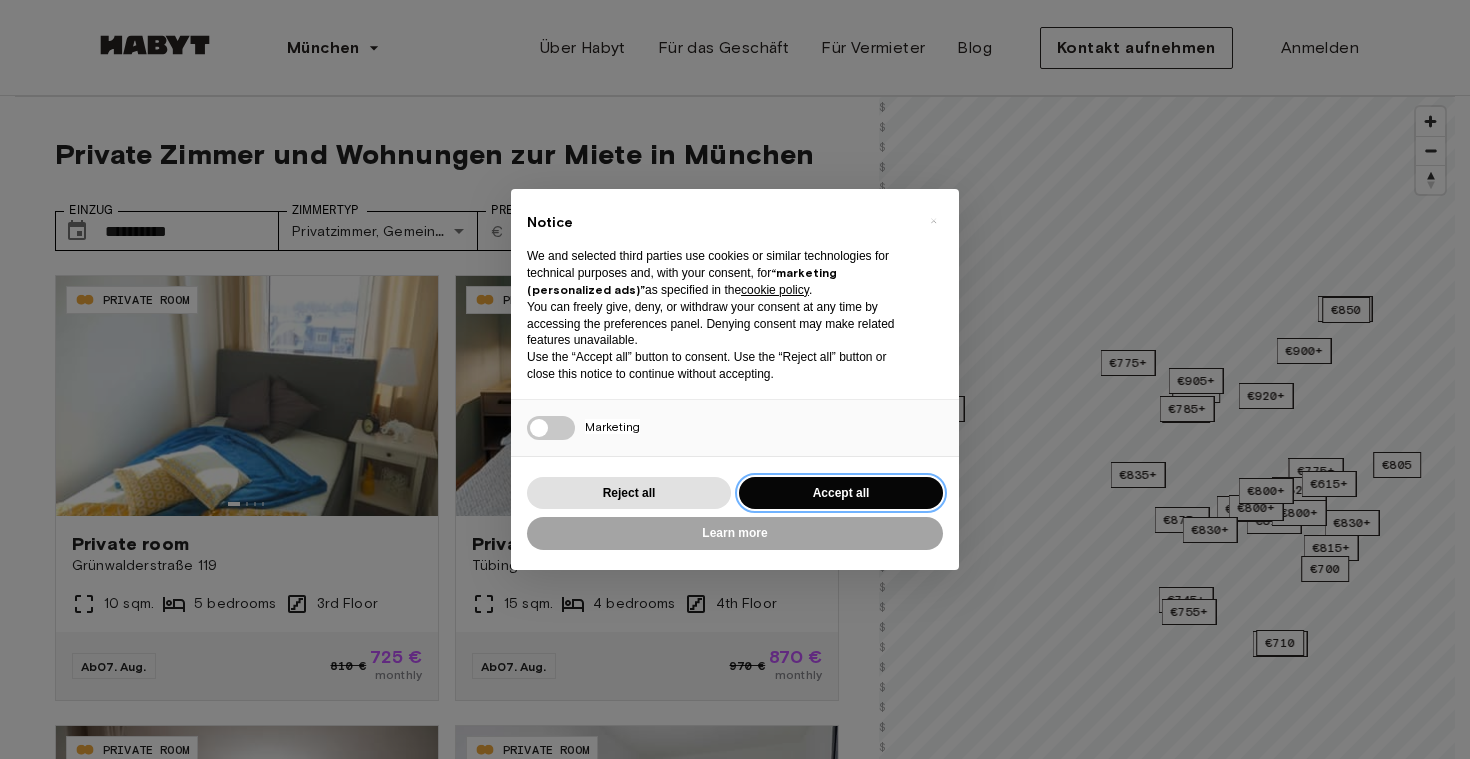 click on "Accept all" at bounding box center (841, 493) 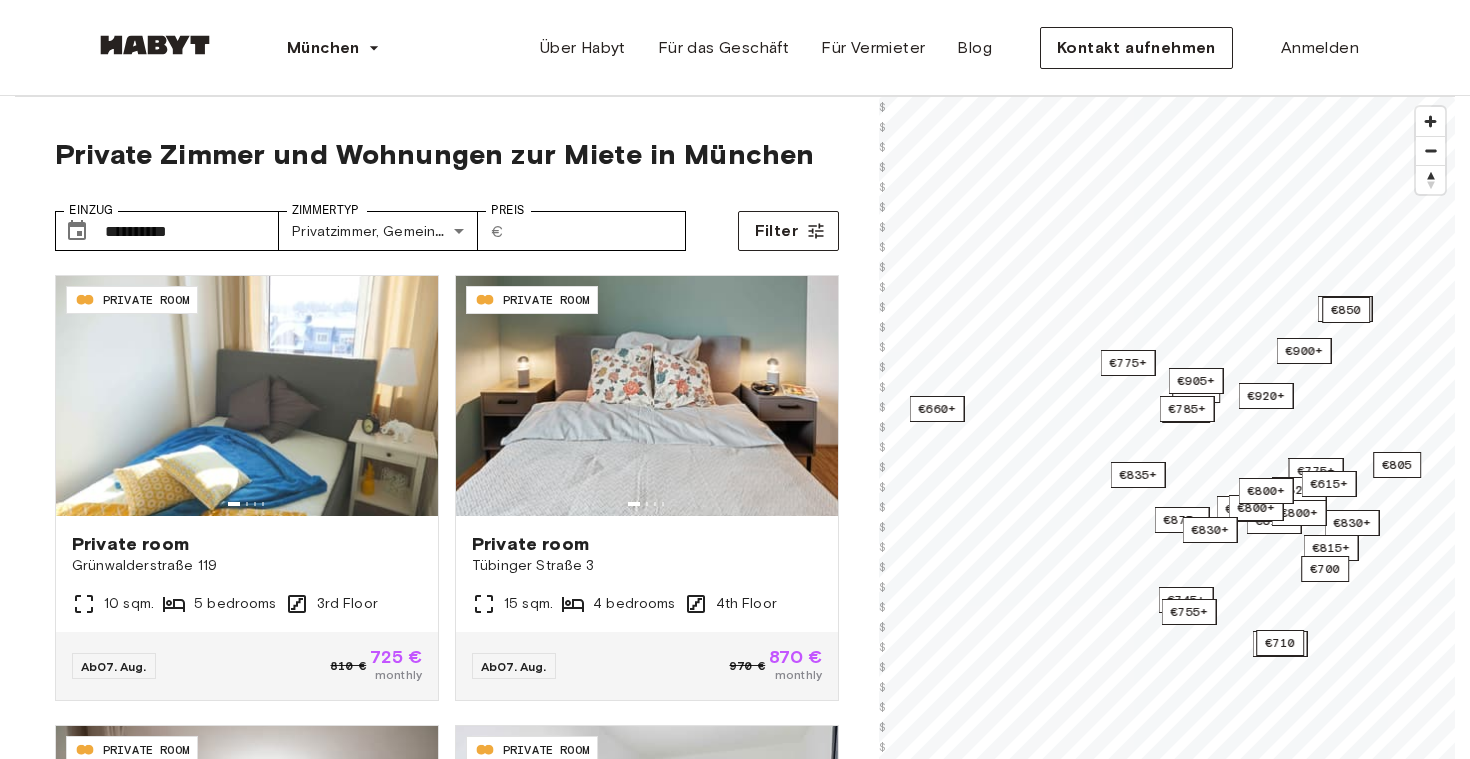 scroll, scrollTop: 0, scrollLeft: 0, axis: both 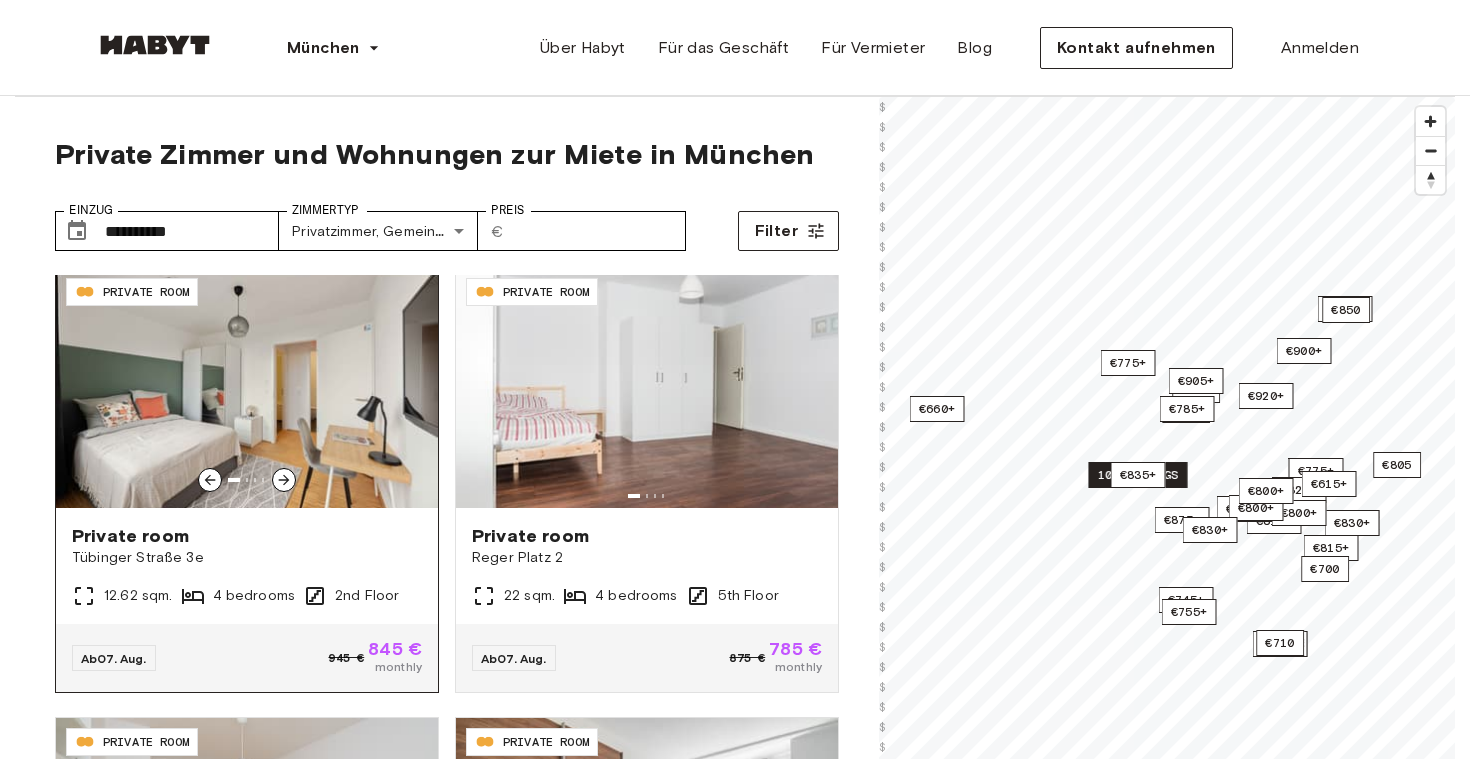 click 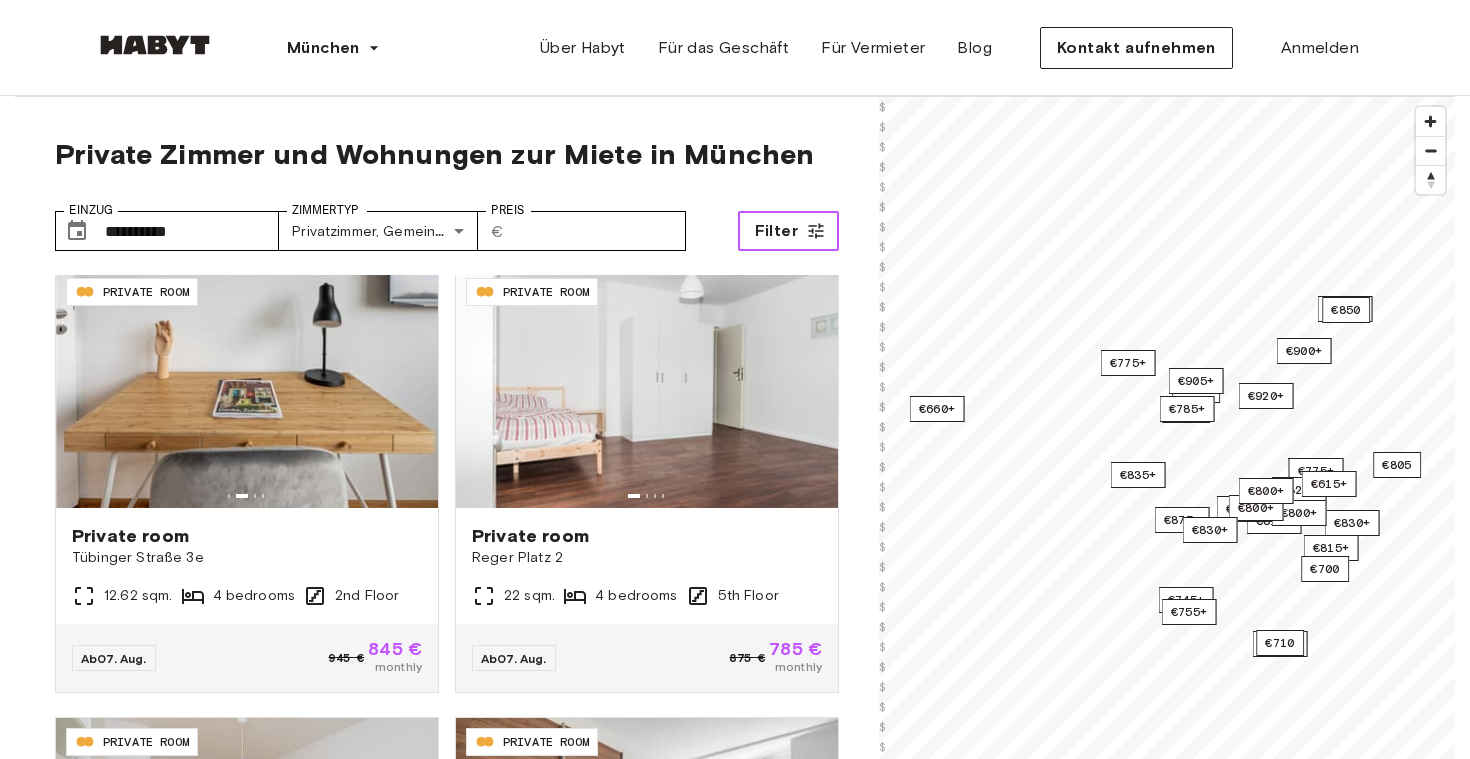 click on "Filter" at bounding box center [776, 231] 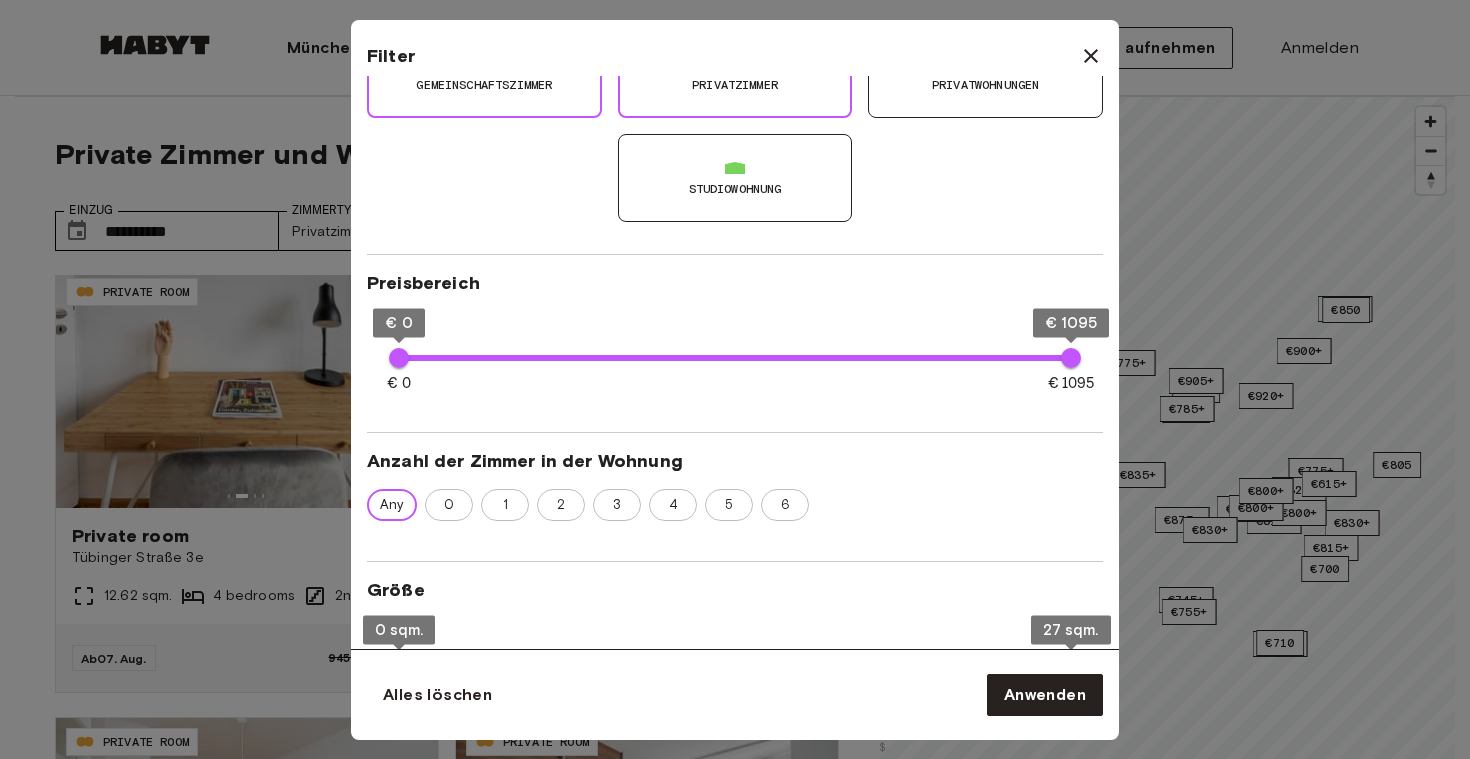 scroll, scrollTop: 236, scrollLeft: 0, axis: vertical 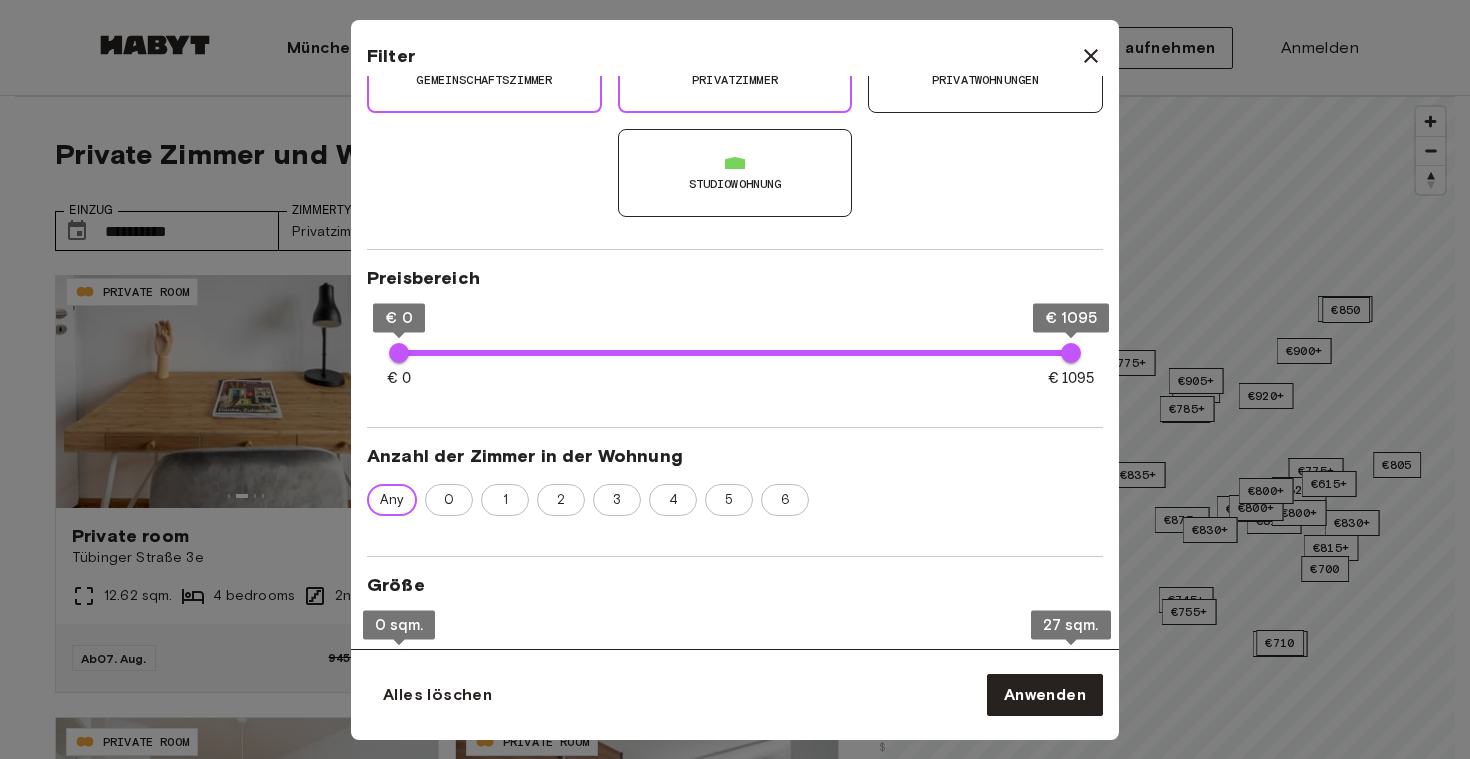 click on "Privatwohnungen" at bounding box center [985, 69] 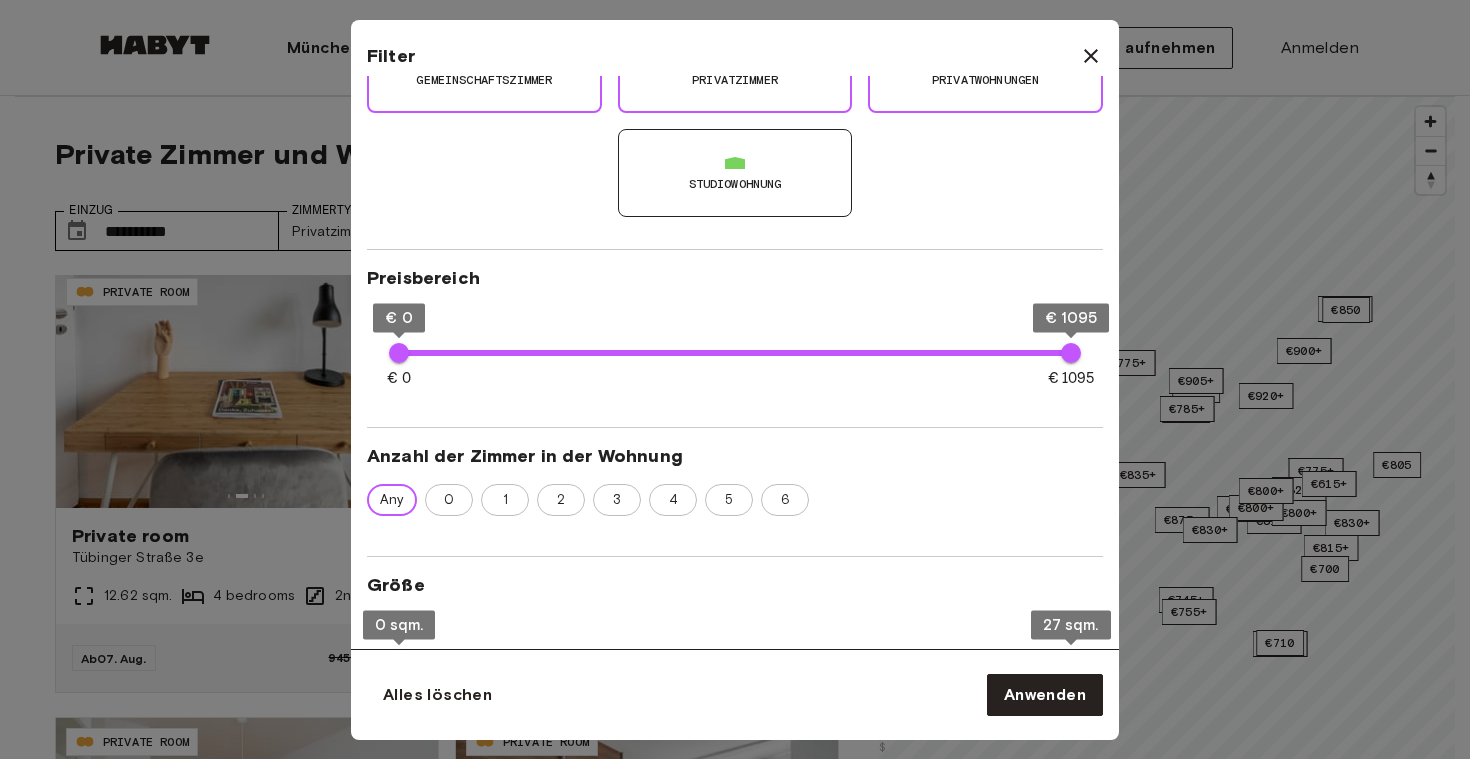 click on "Studiowohnung" at bounding box center (735, 173) 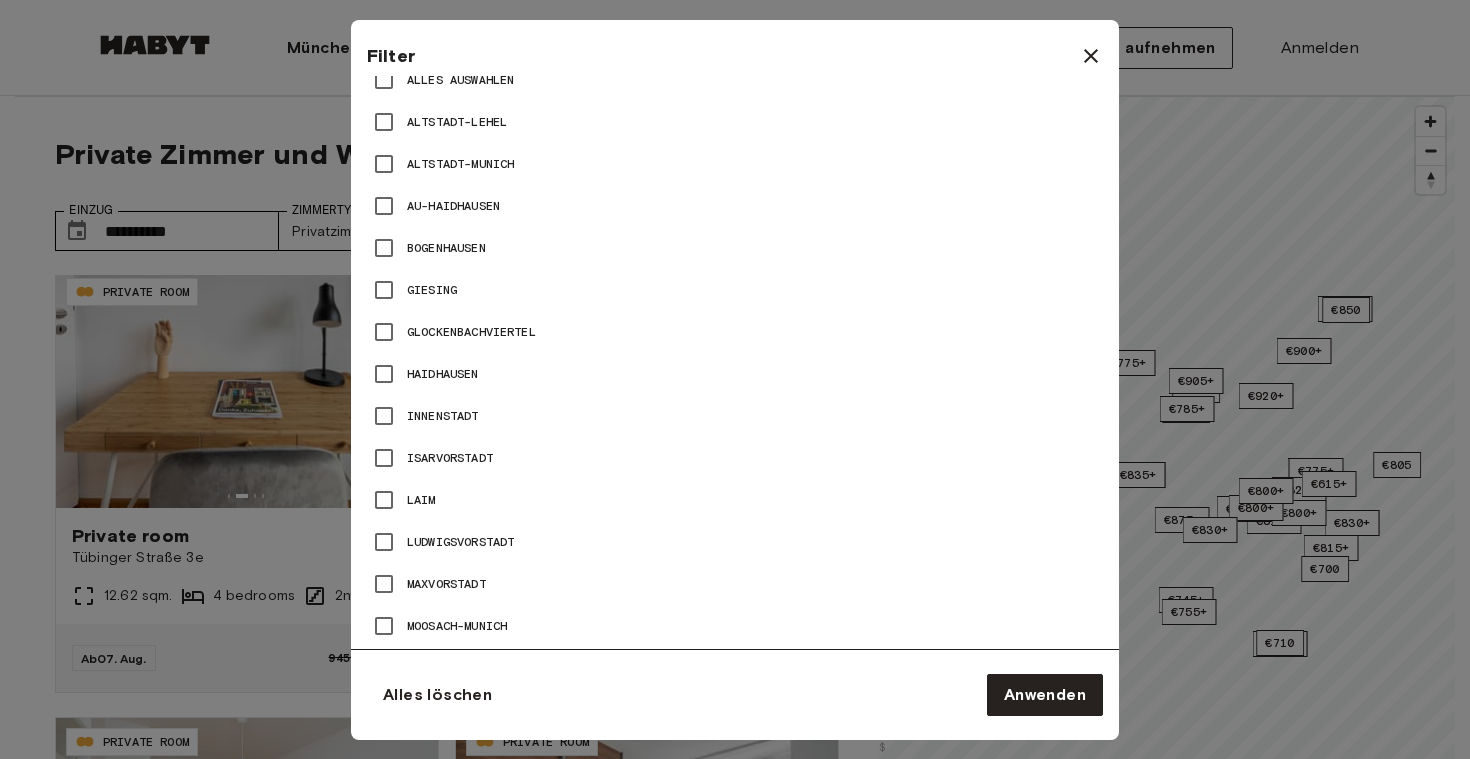 scroll, scrollTop: 928, scrollLeft: 0, axis: vertical 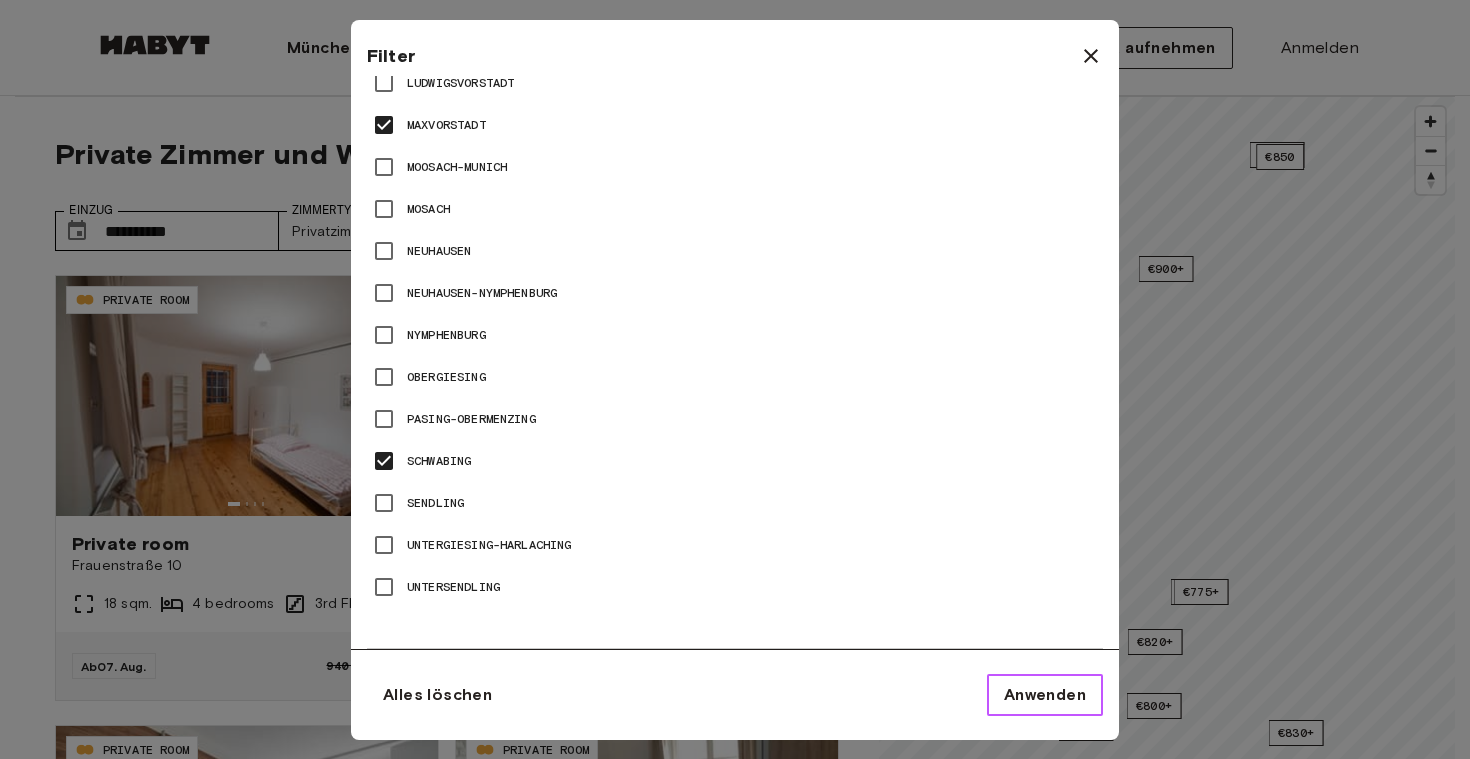 click on "Anwenden" at bounding box center [1045, 695] 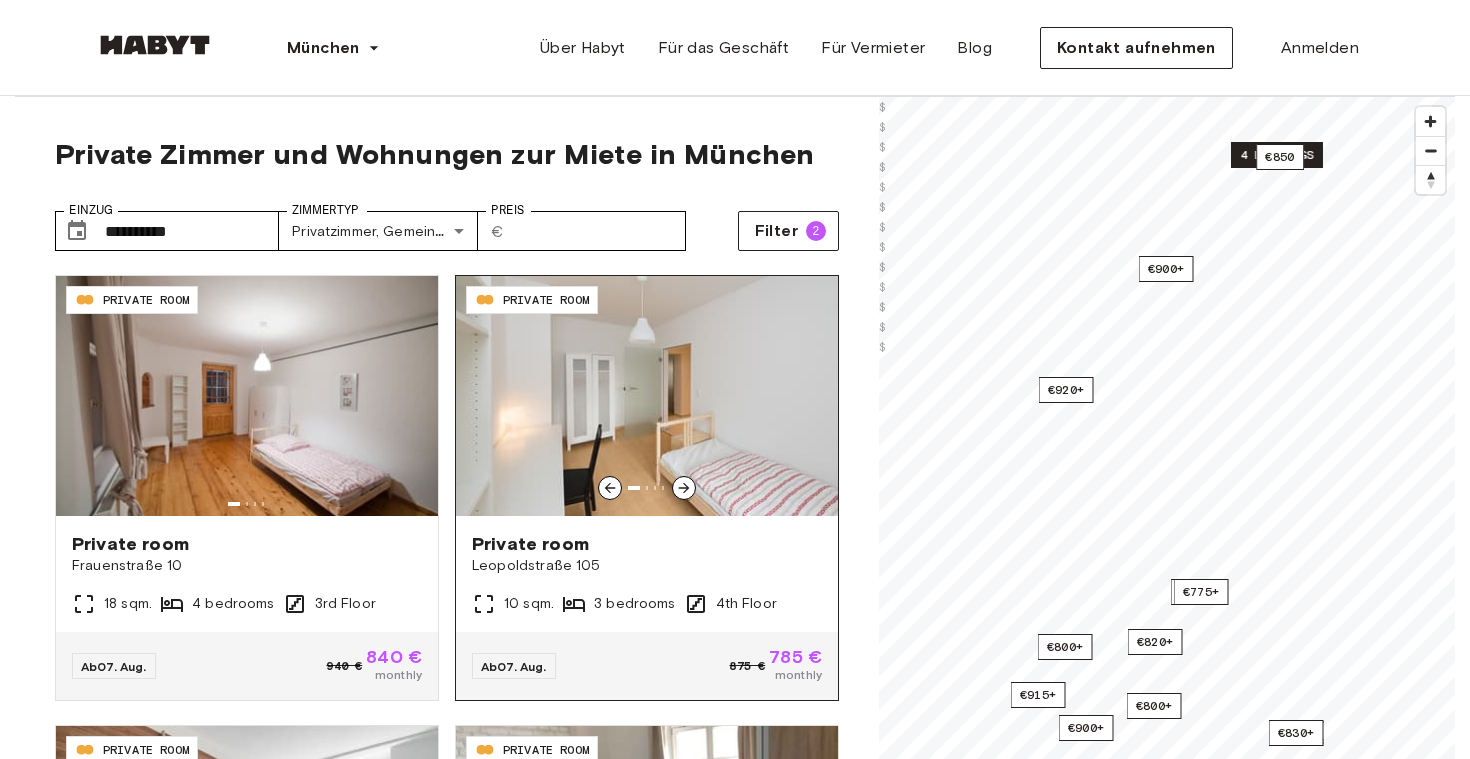 click 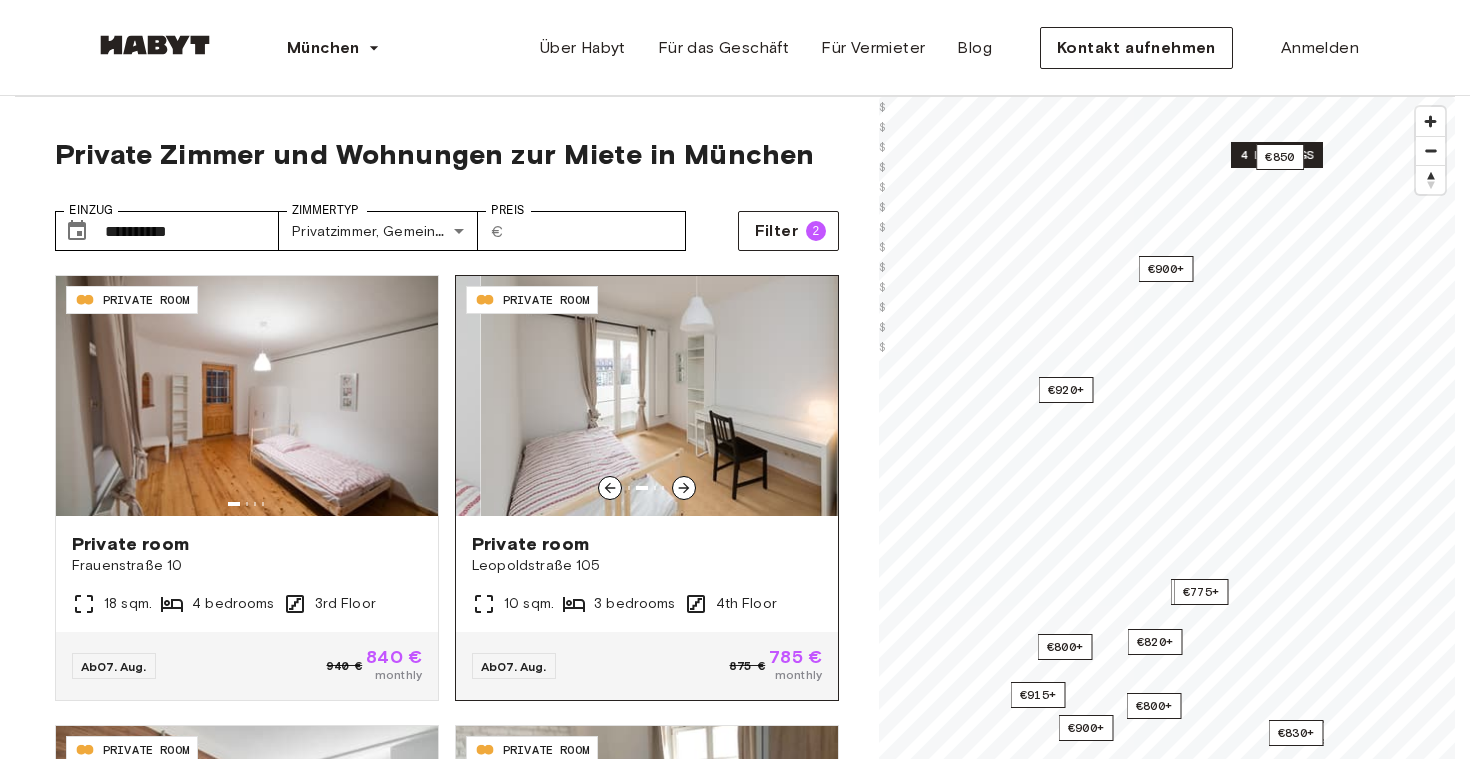 click 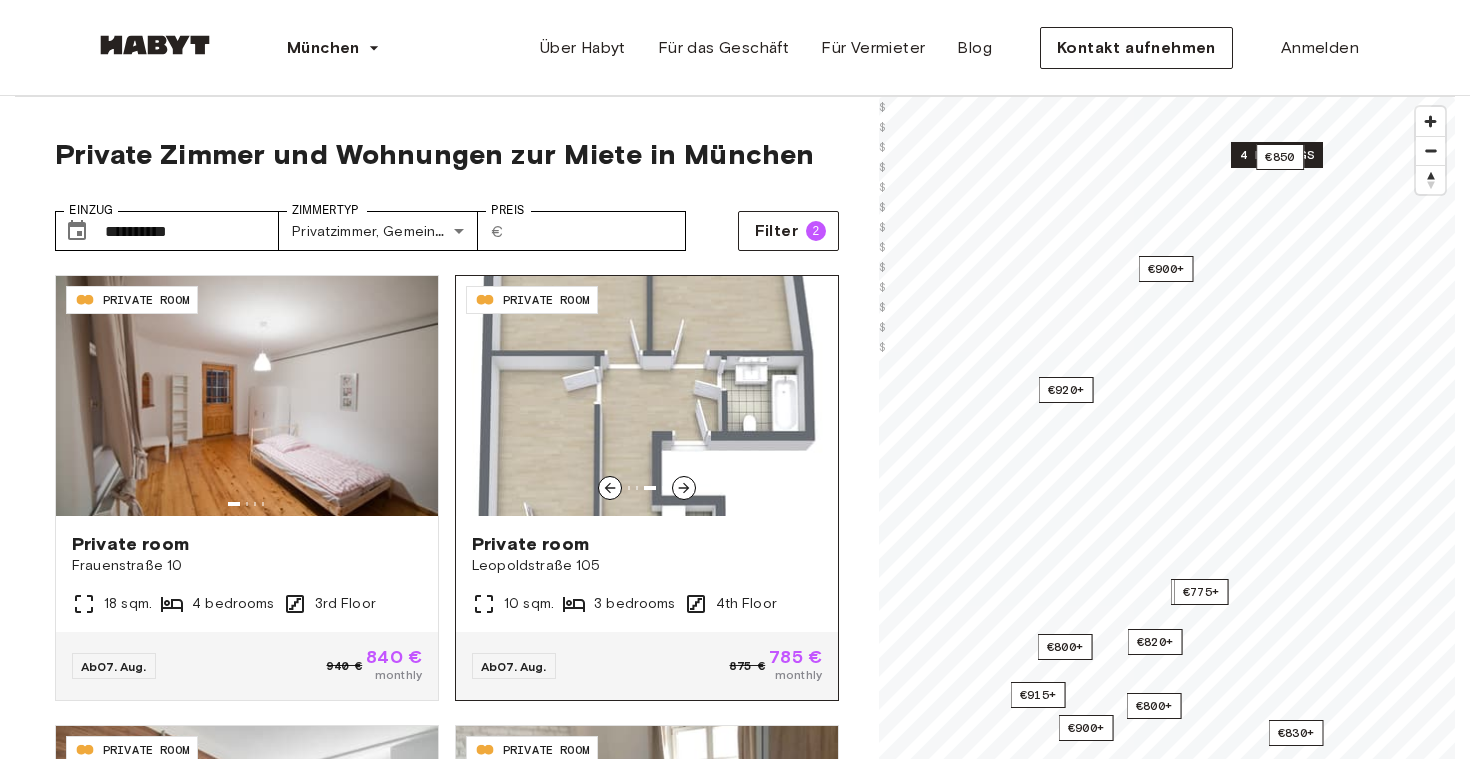 click 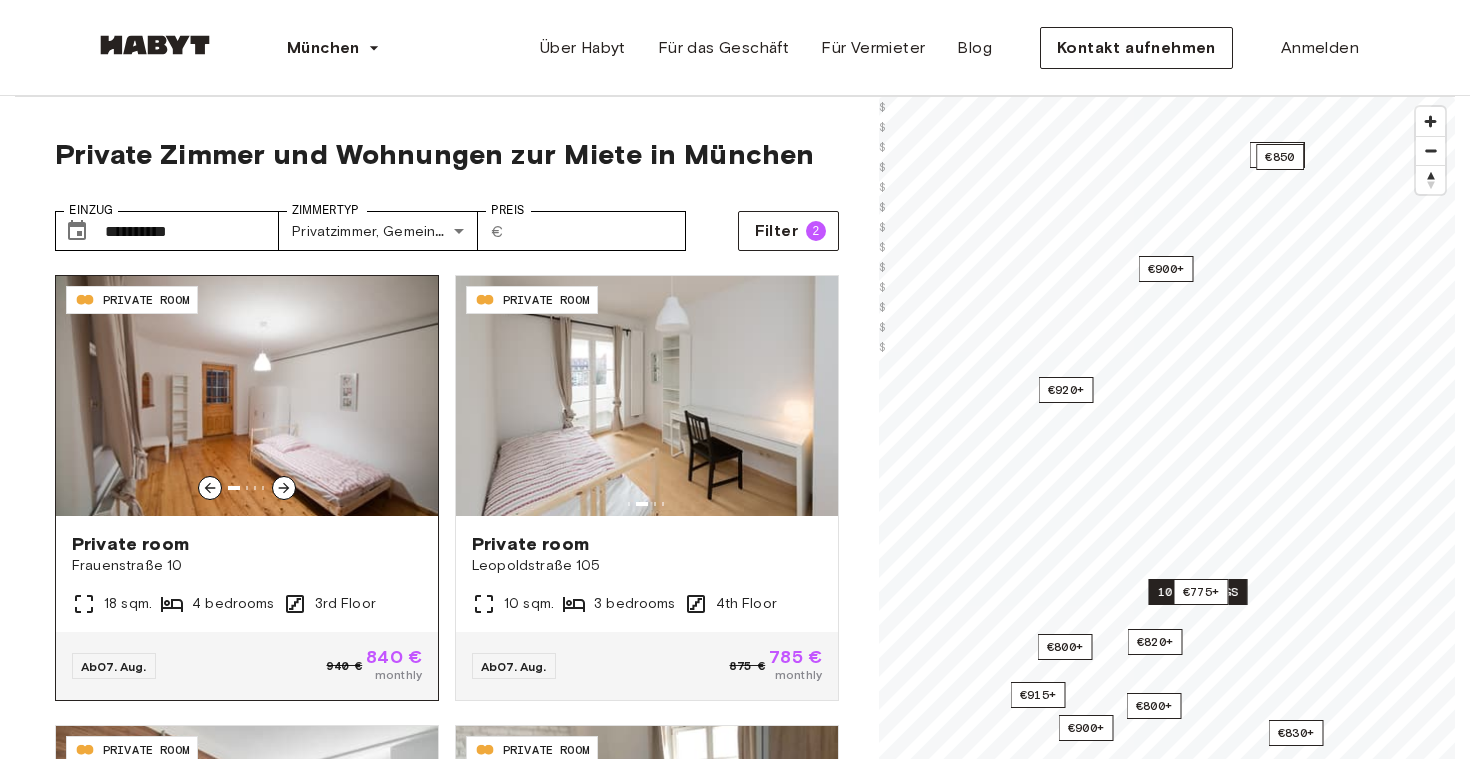 click at bounding box center (247, 396) 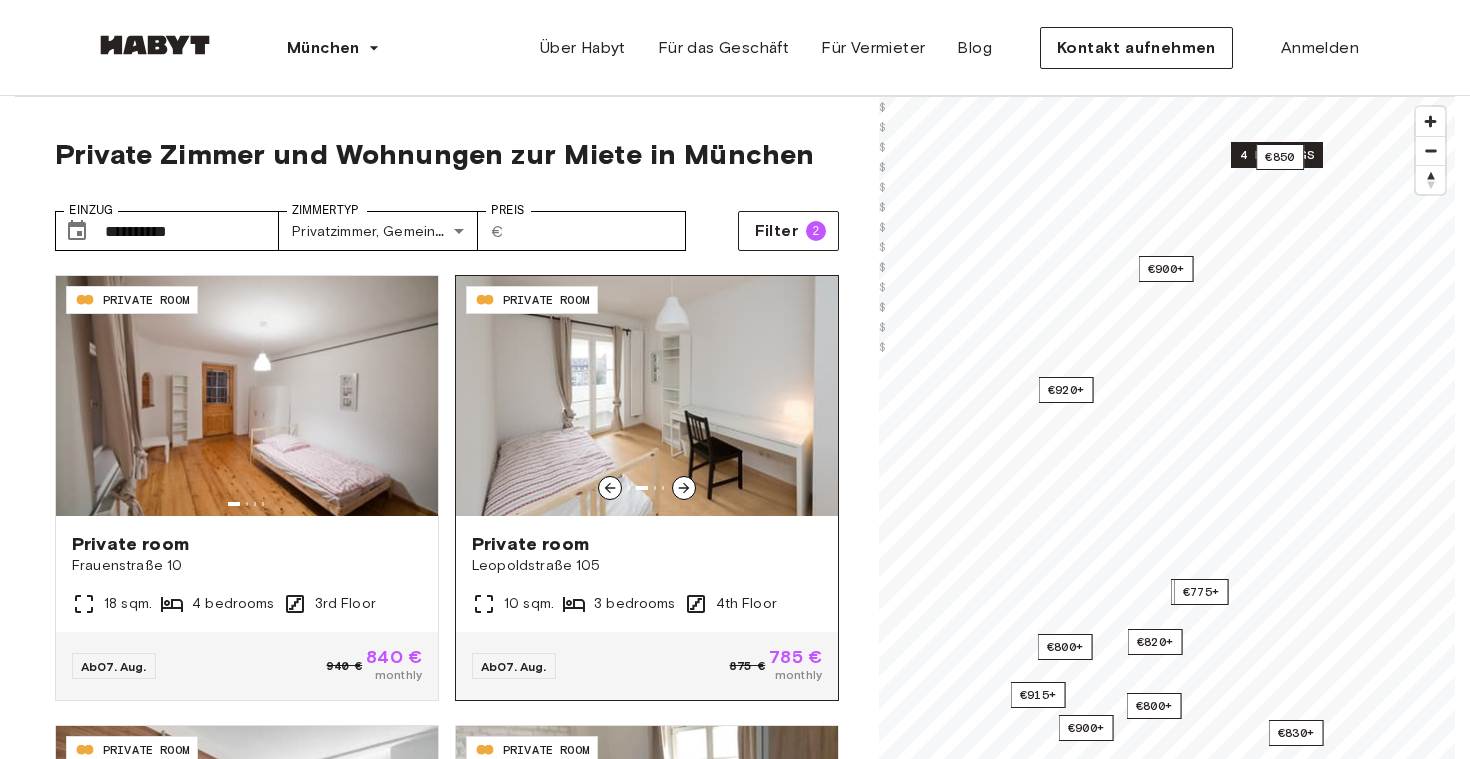 click at bounding box center [647, 396] 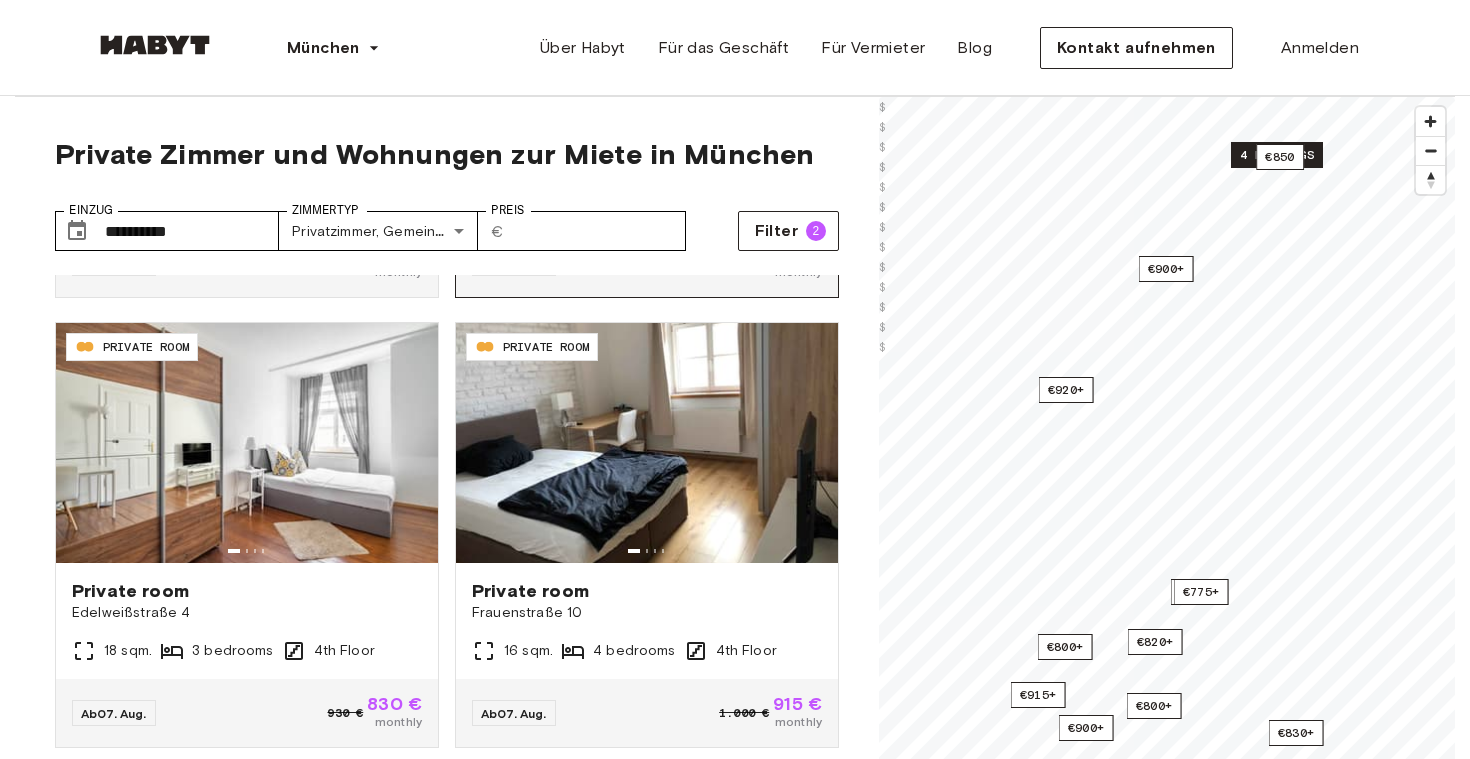 scroll, scrollTop: 409, scrollLeft: 0, axis: vertical 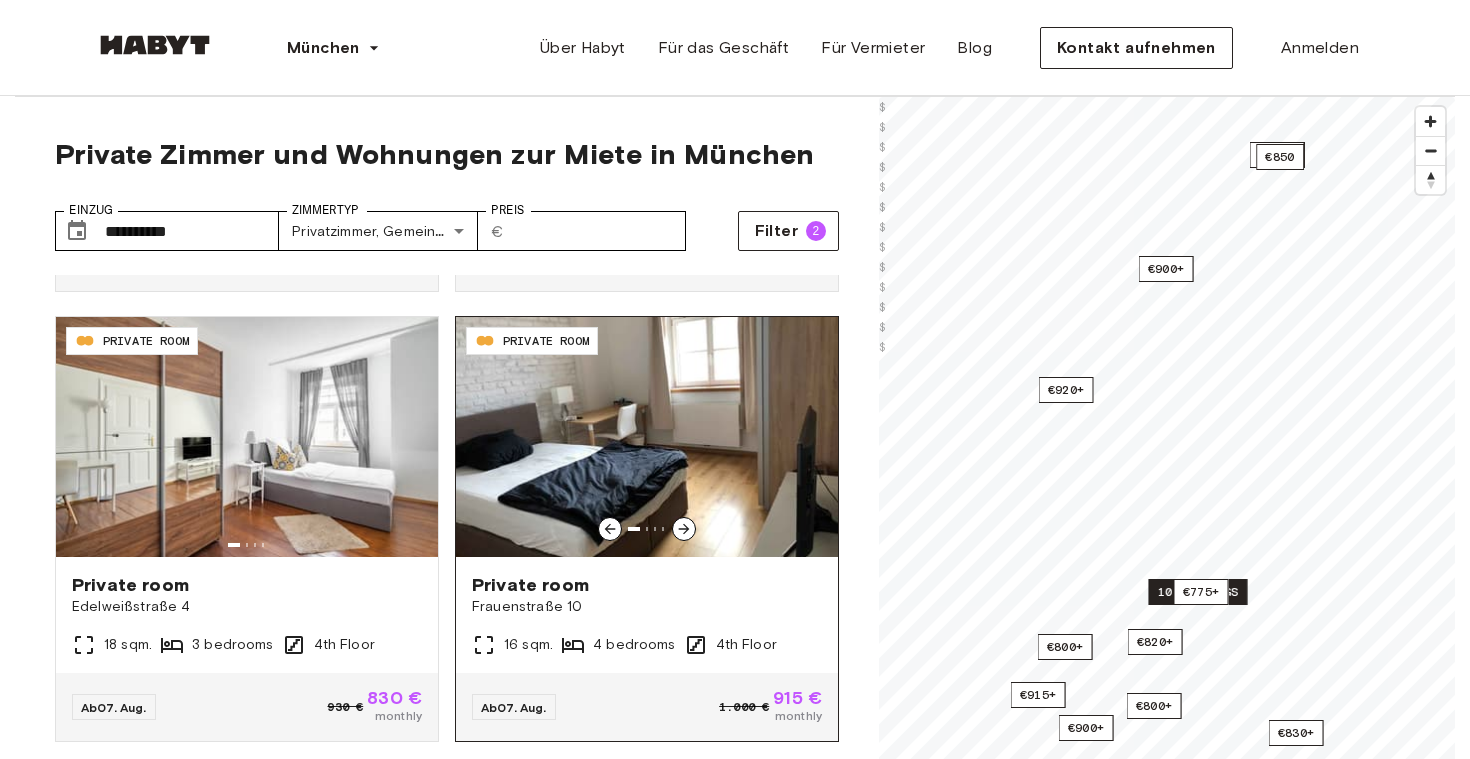 click 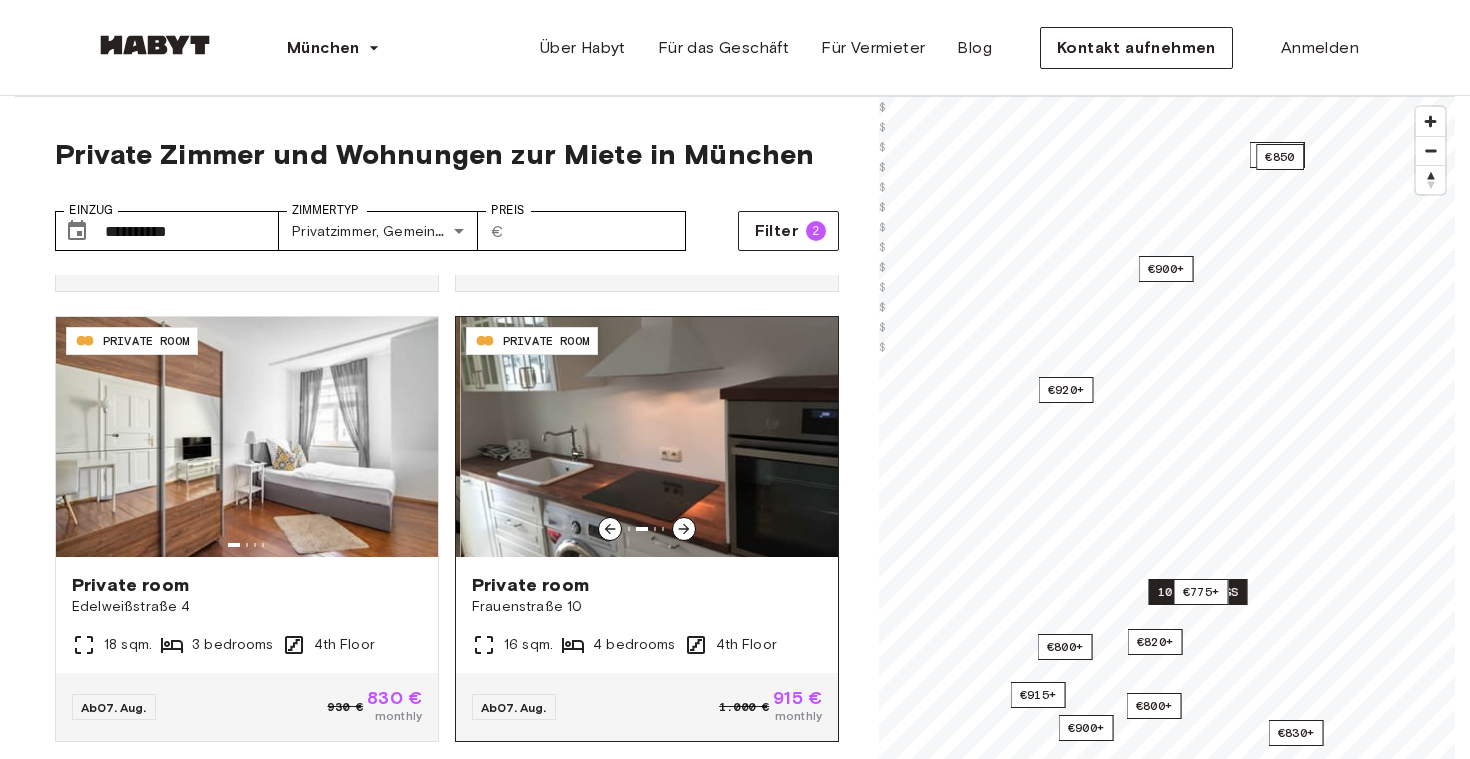 click 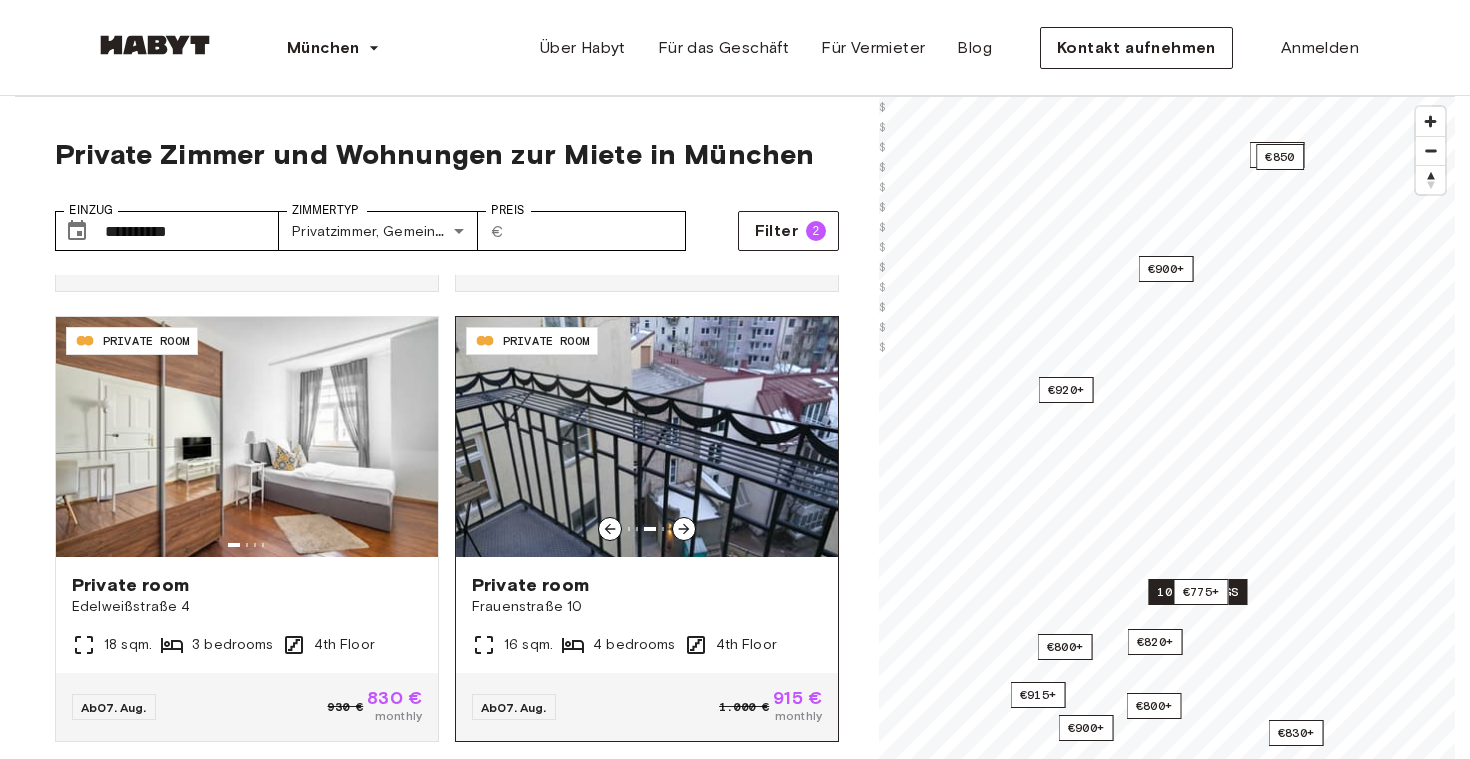 click 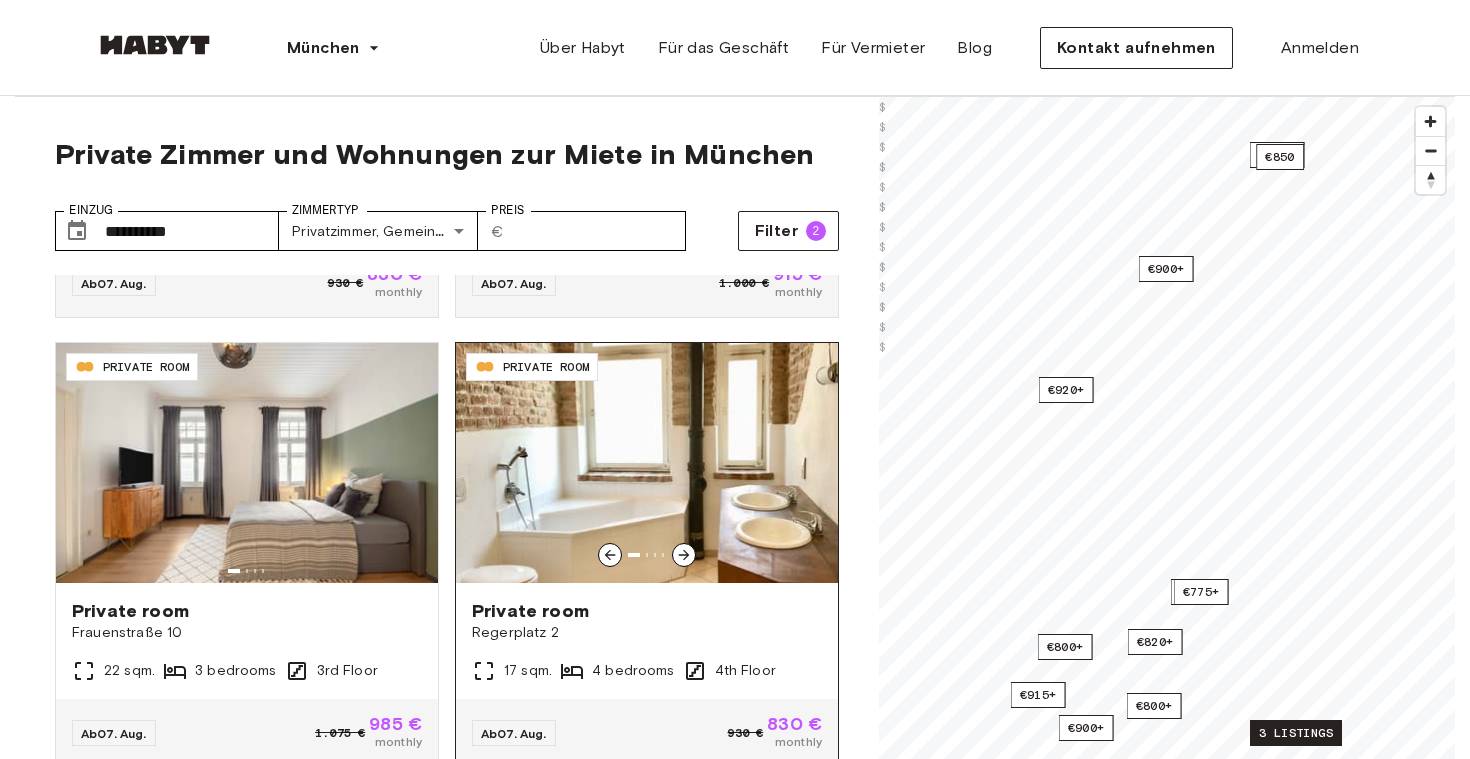 scroll, scrollTop: 832, scrollLeft: 0, axis: vertical 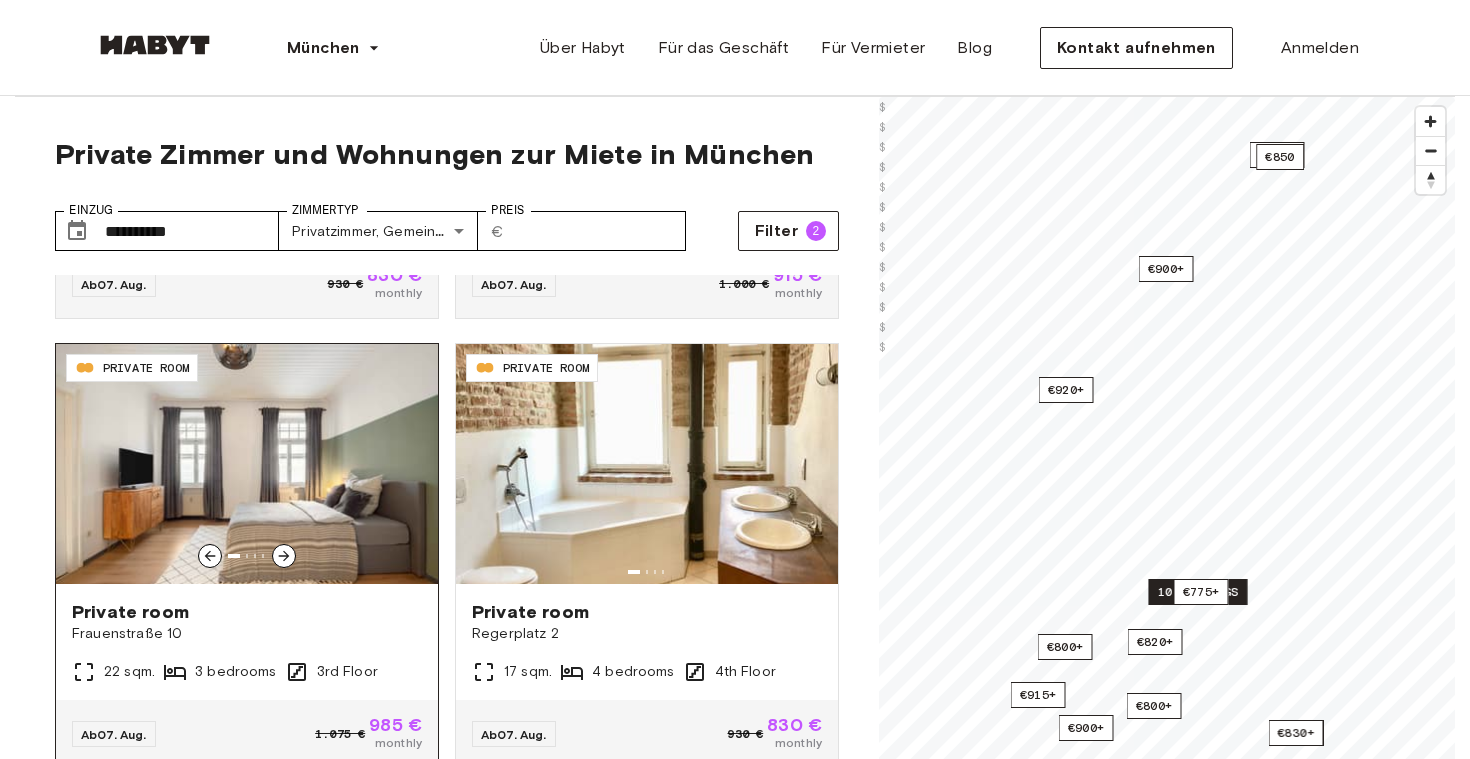 click 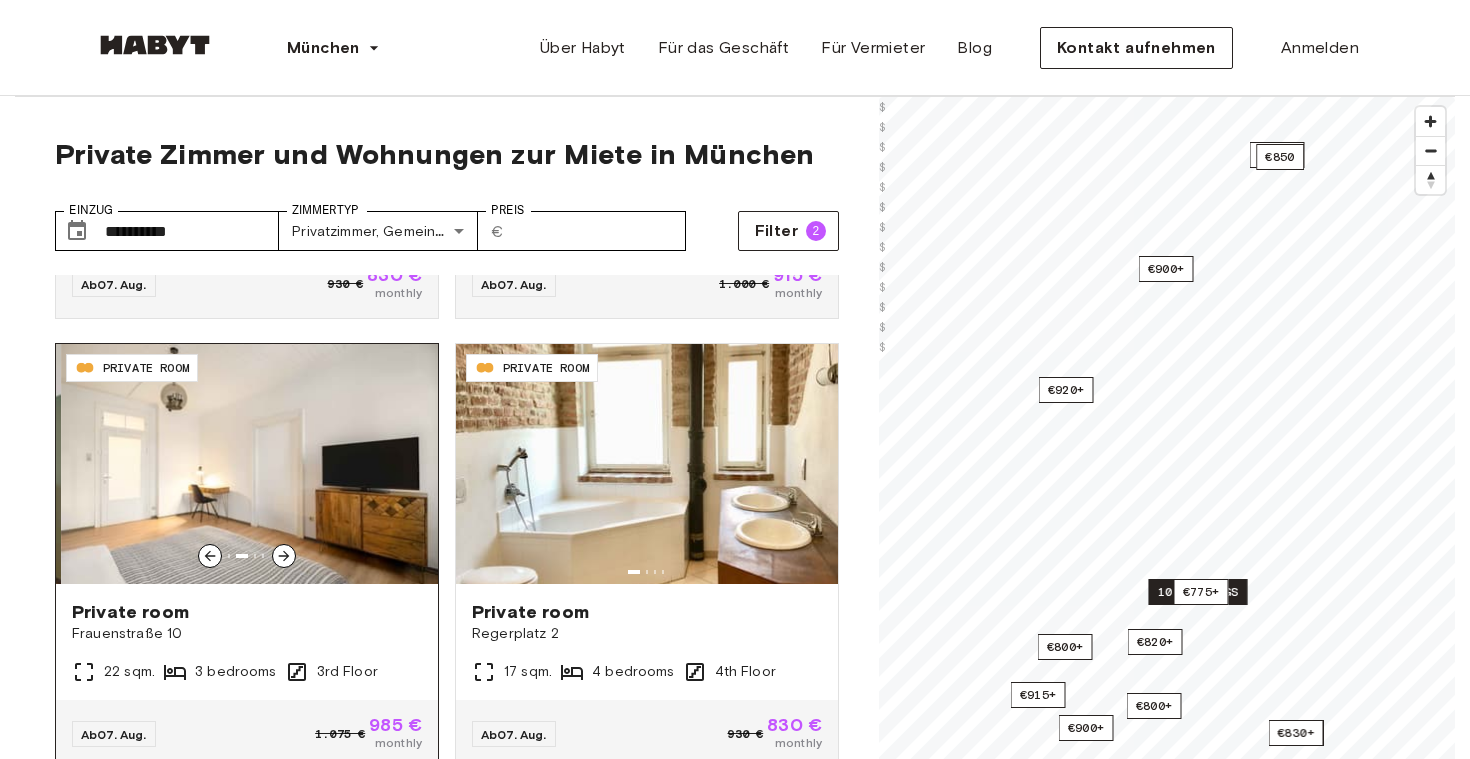 click 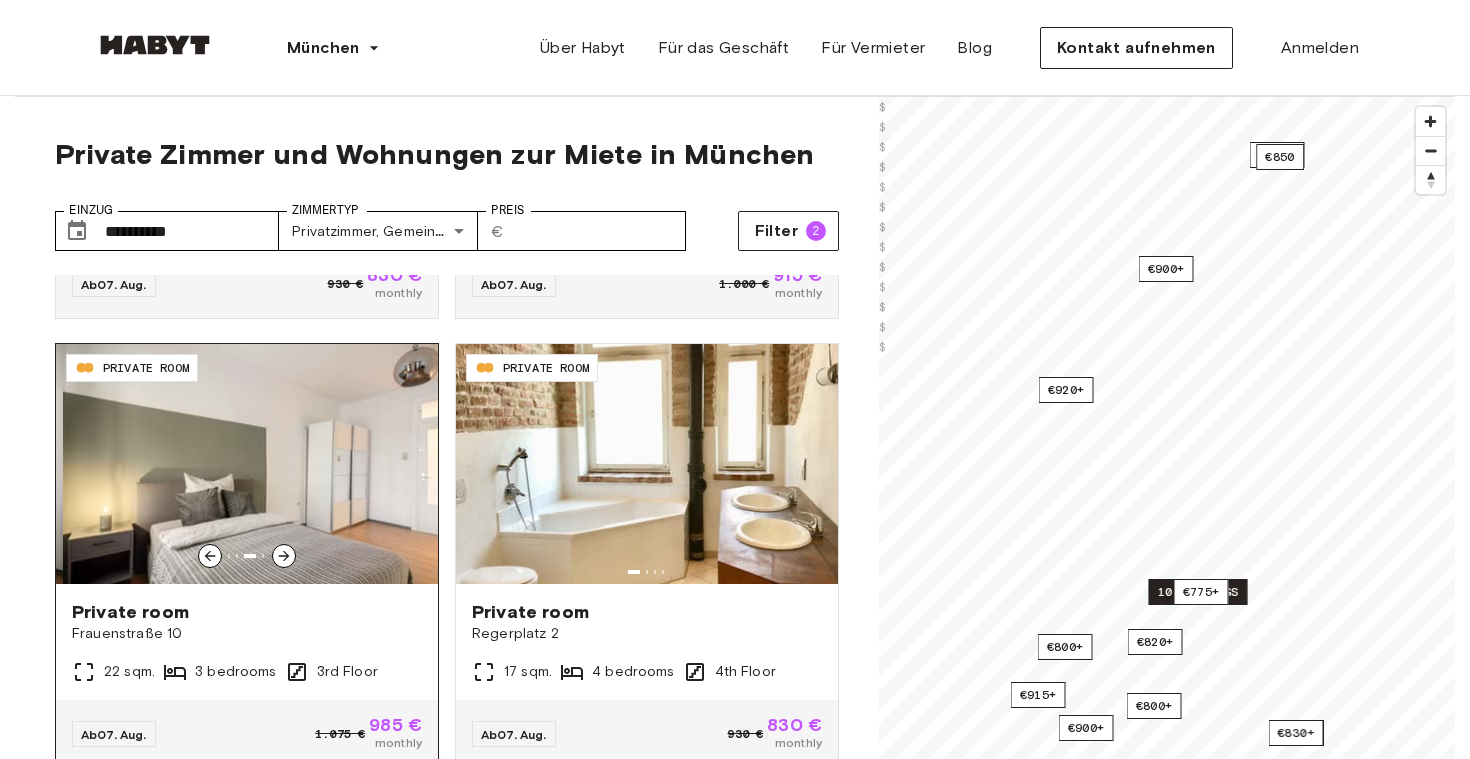click 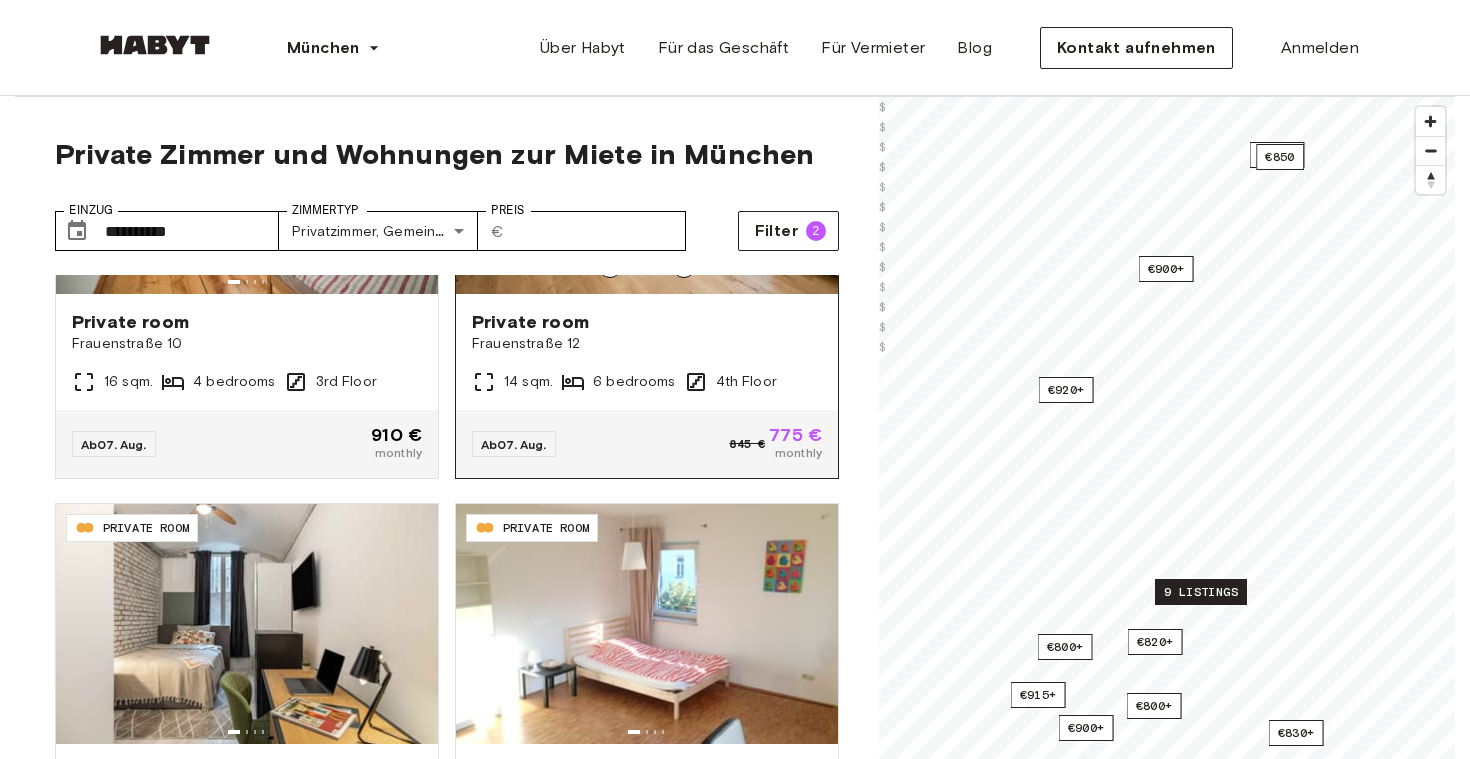 scroll, scrollTop: 1879, scrollLeft: 0, axis: vertical 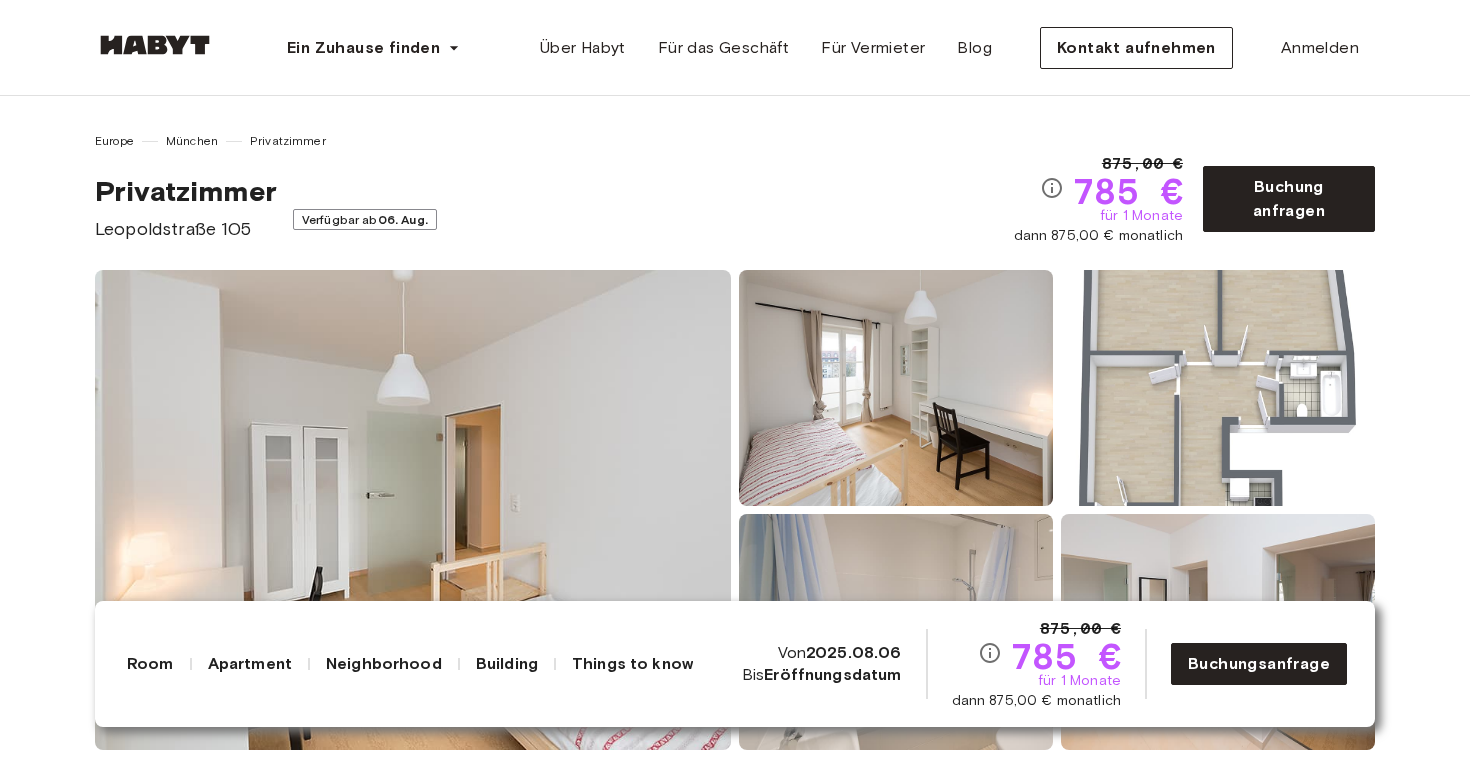 click at bounding box center (413, 510) 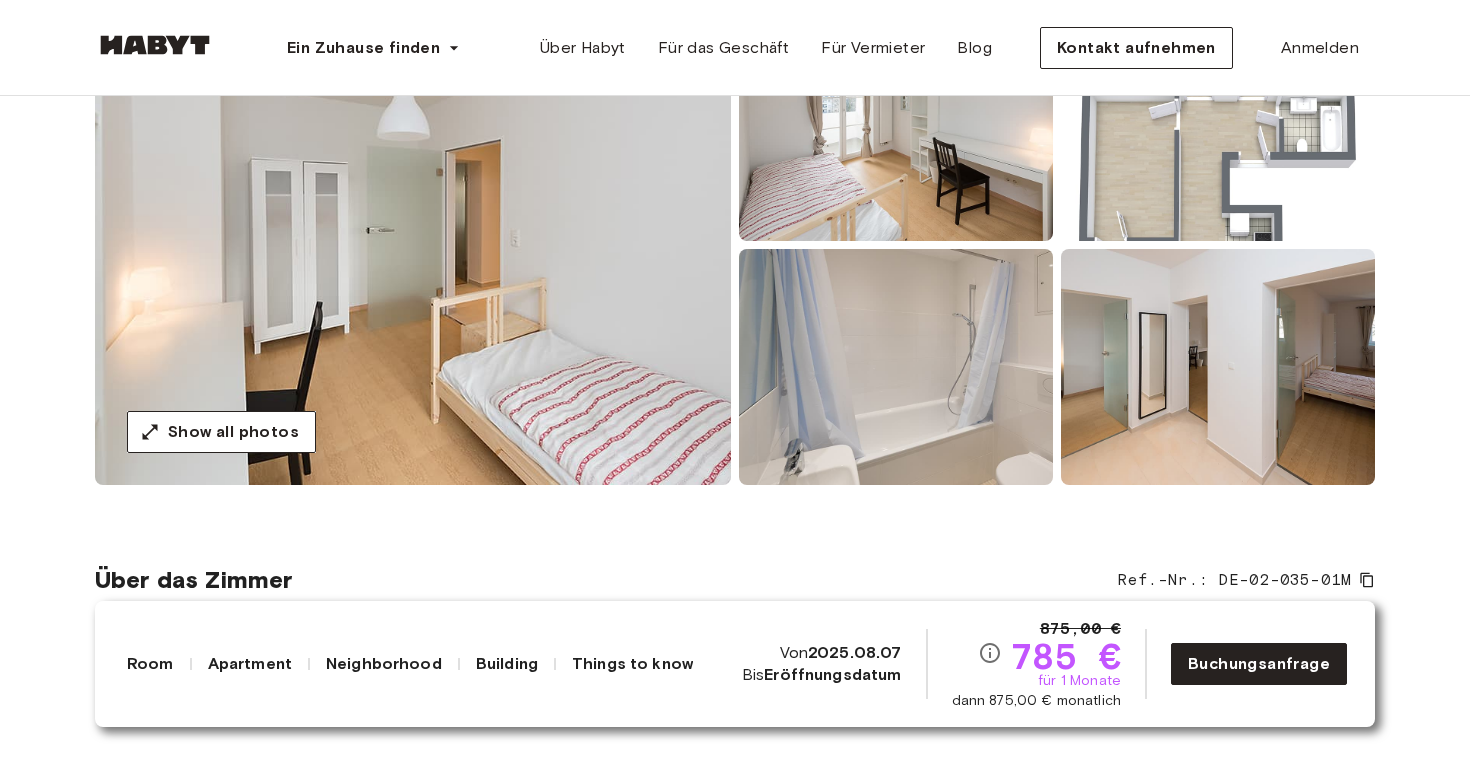 scroll, scrollTop: 253, scrollLeft: 0, axis: vertical 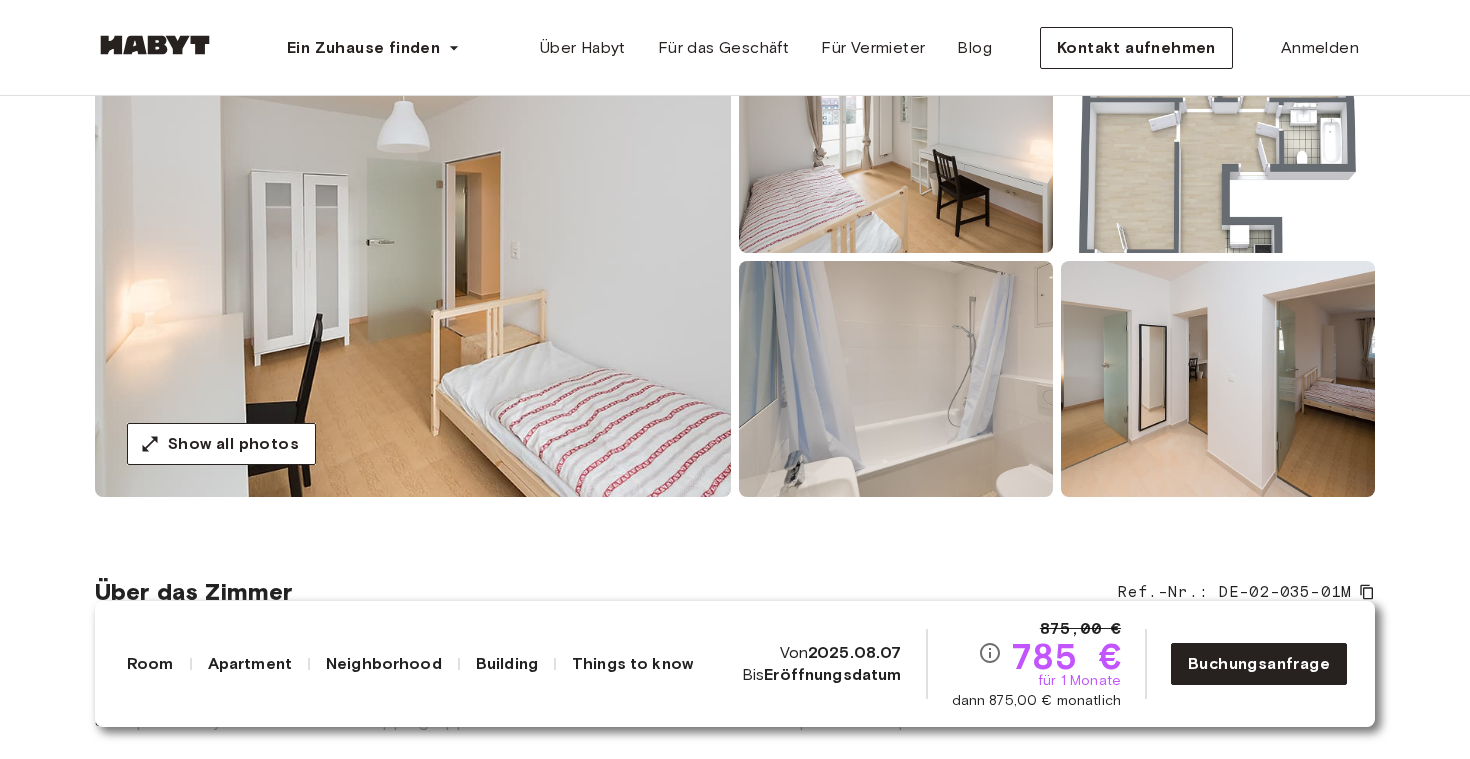 click at bounding box center (896, 135) 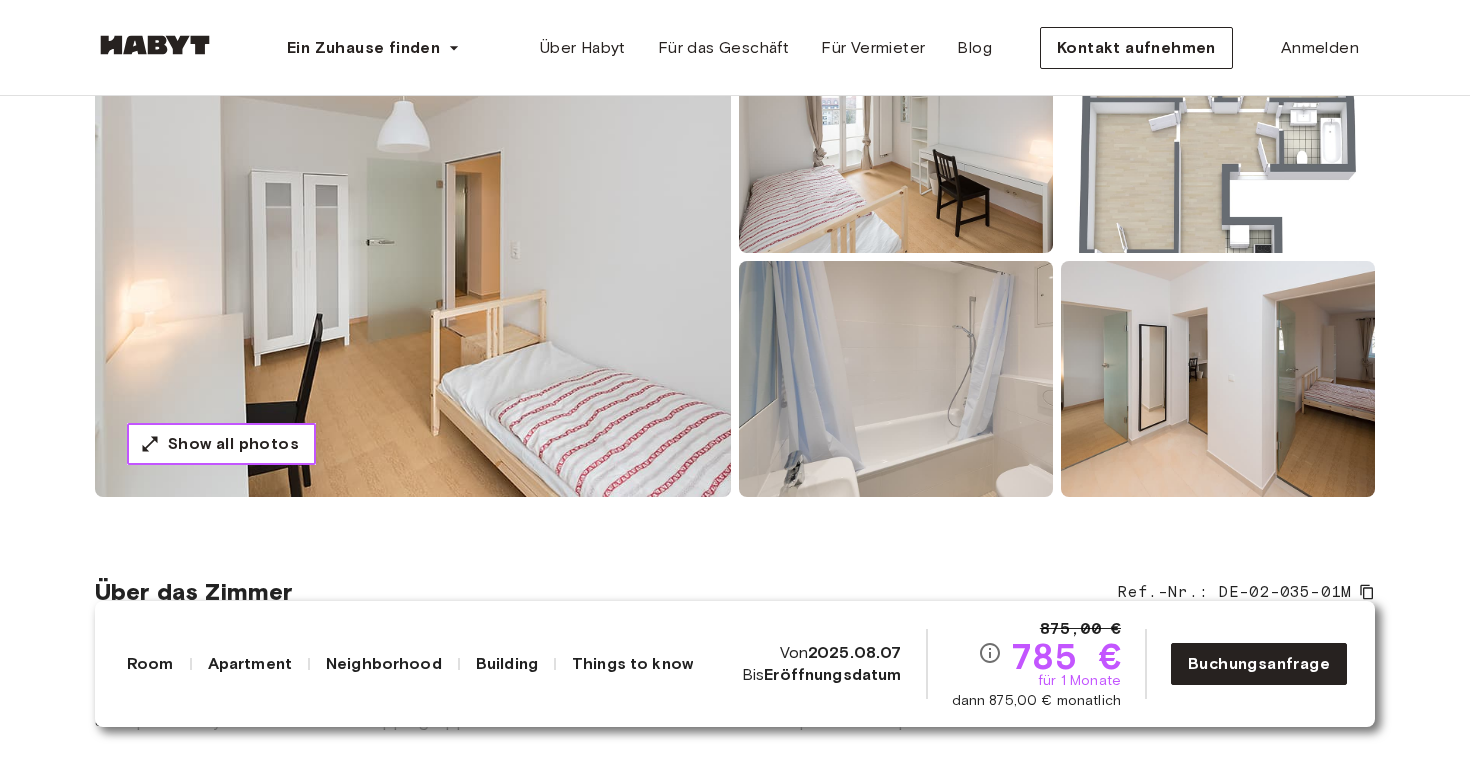 click on "Show all photos" at bounding box center [233, 444] 